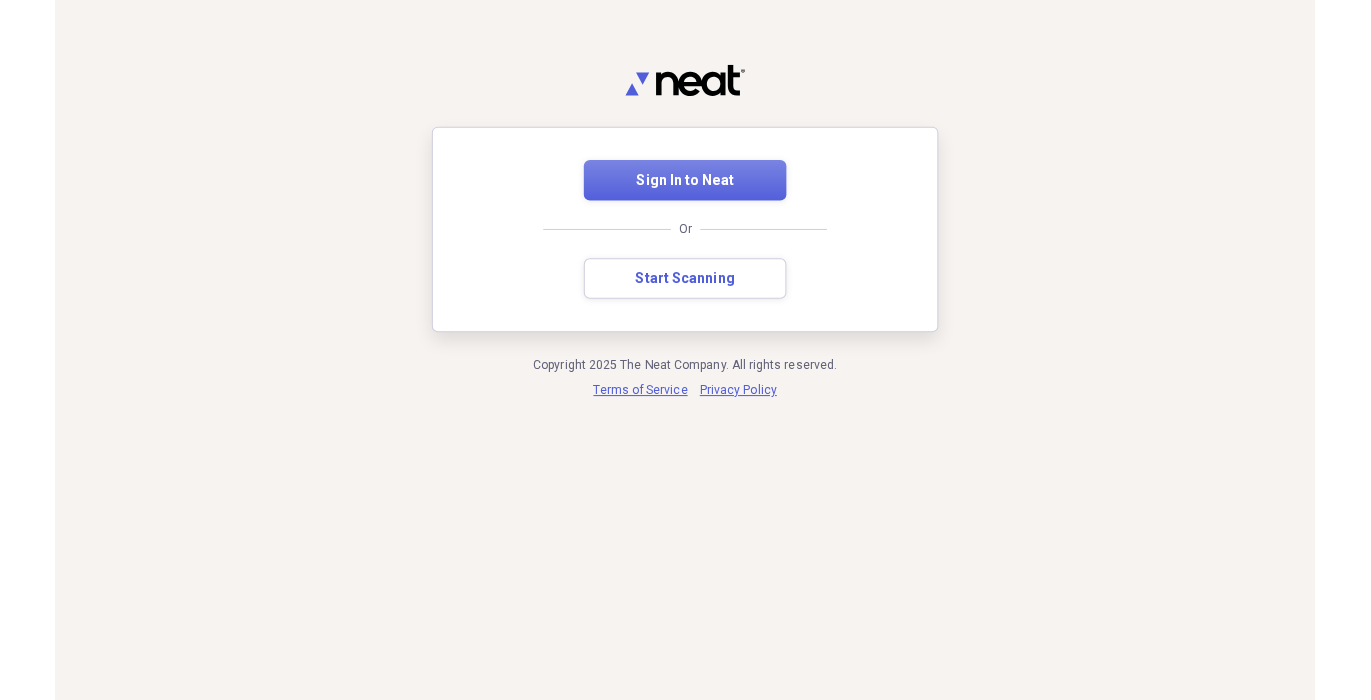 scroll, scrollTop: 0, scrollLeft: 0, axis: both 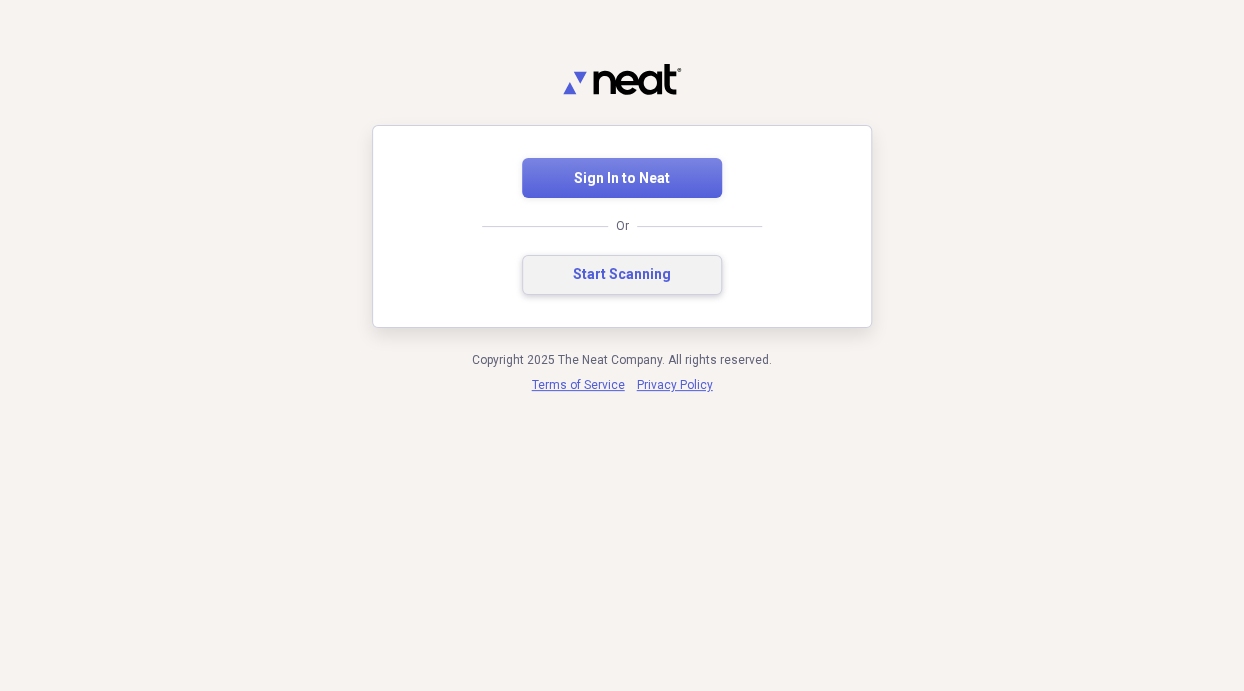 click on "Start Scanning" at bounding box center (622, 275) 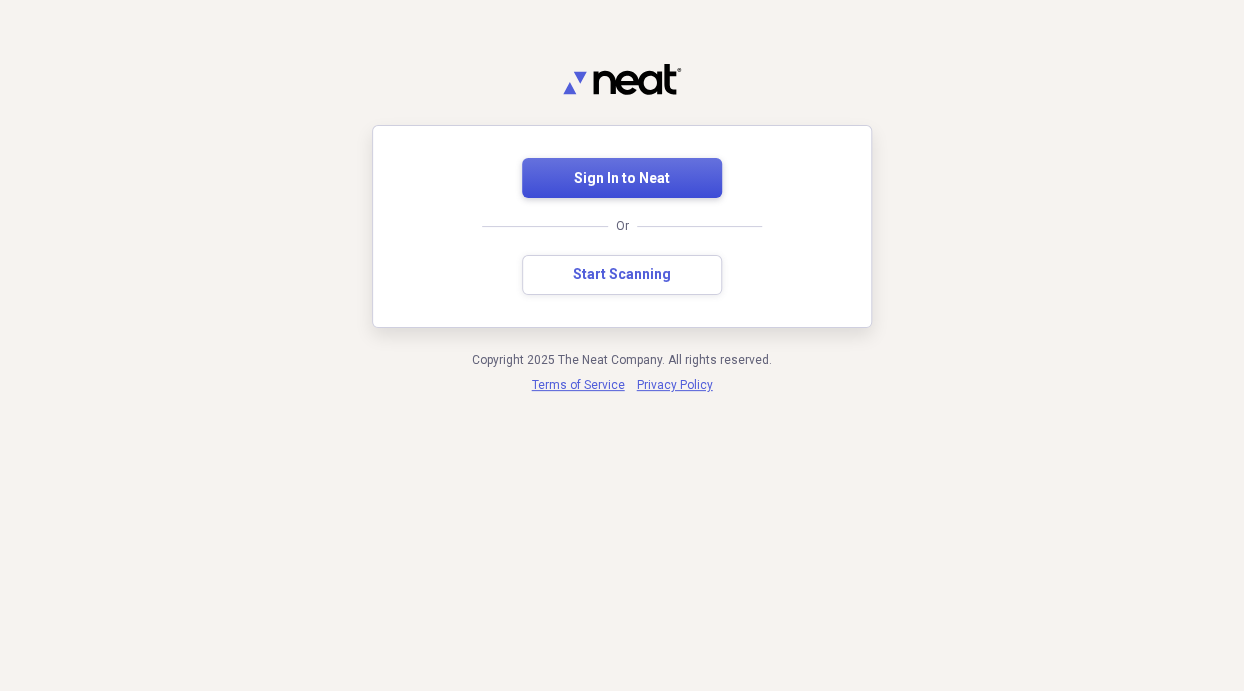 click on "Sign In to Neat" at bounding box center [622, 178] 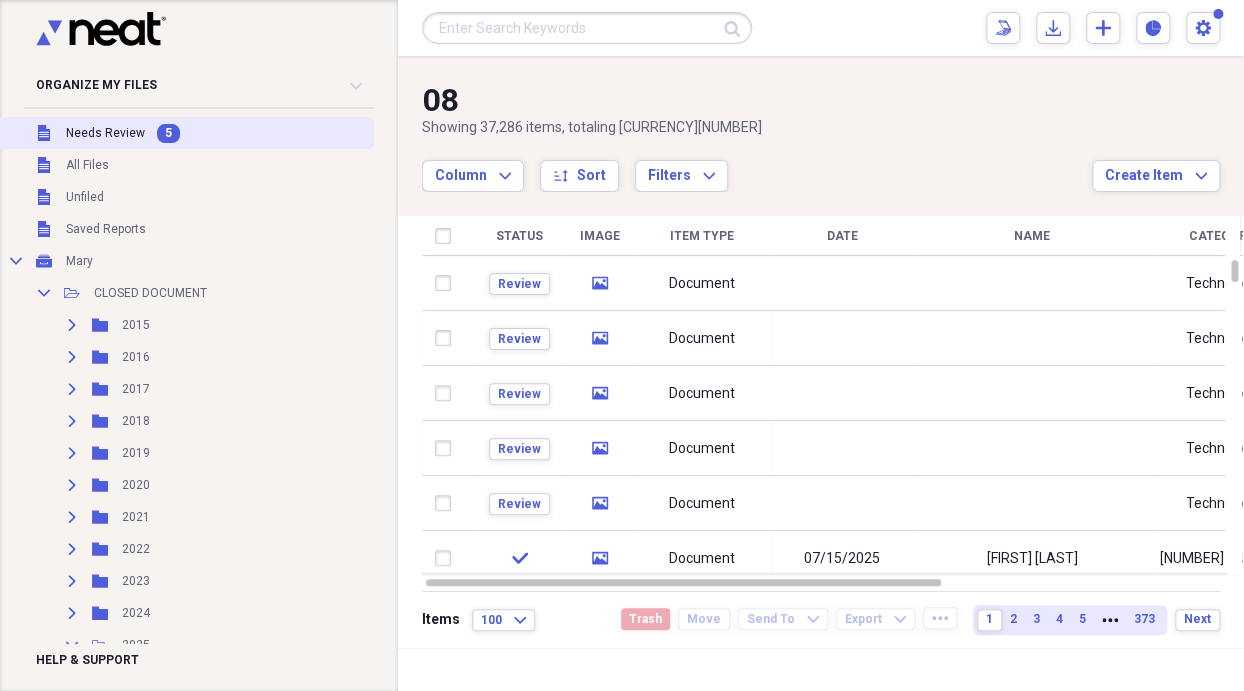 click on "5" at bounding box center (168, 133) 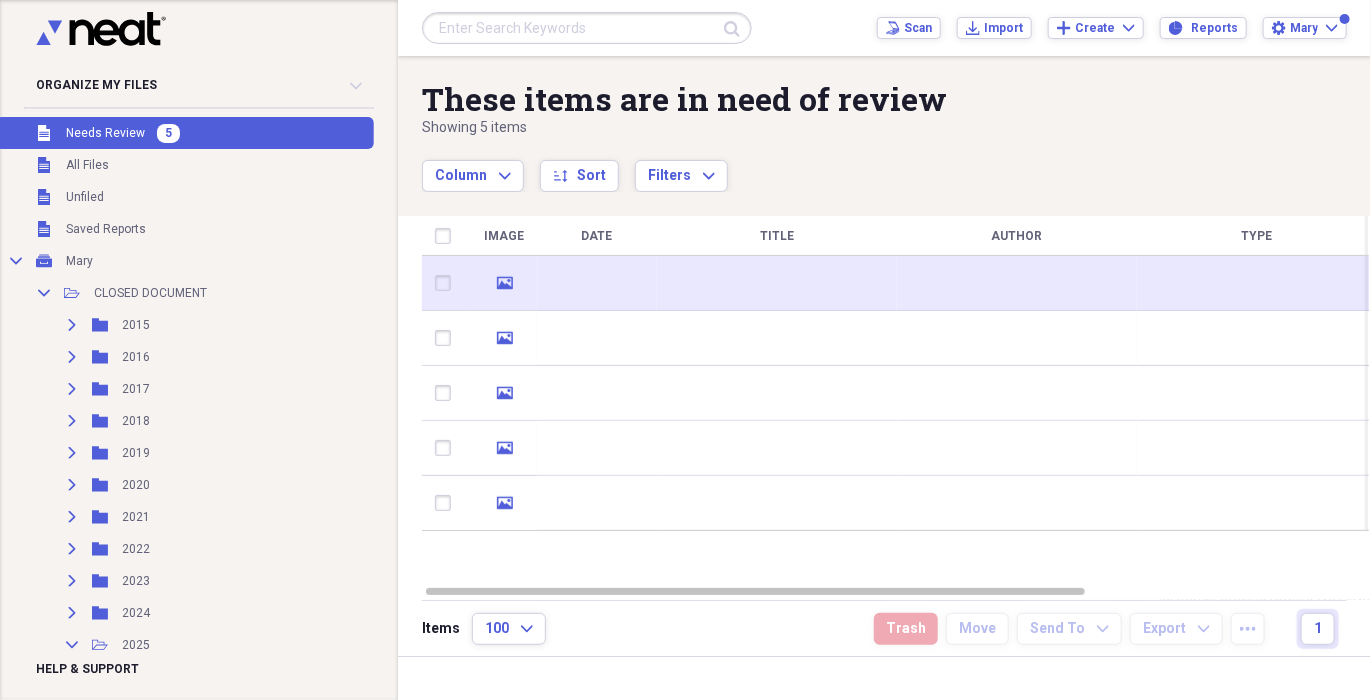 click at bounding box center [777, 283] 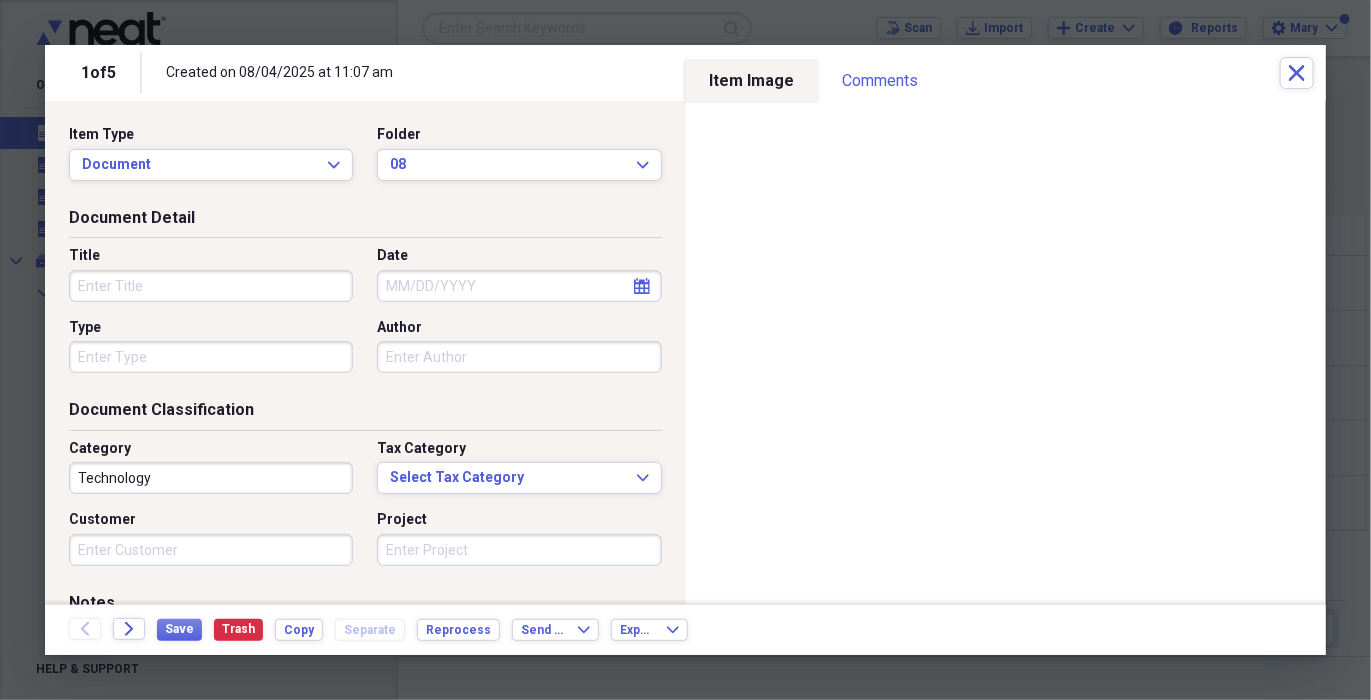 click 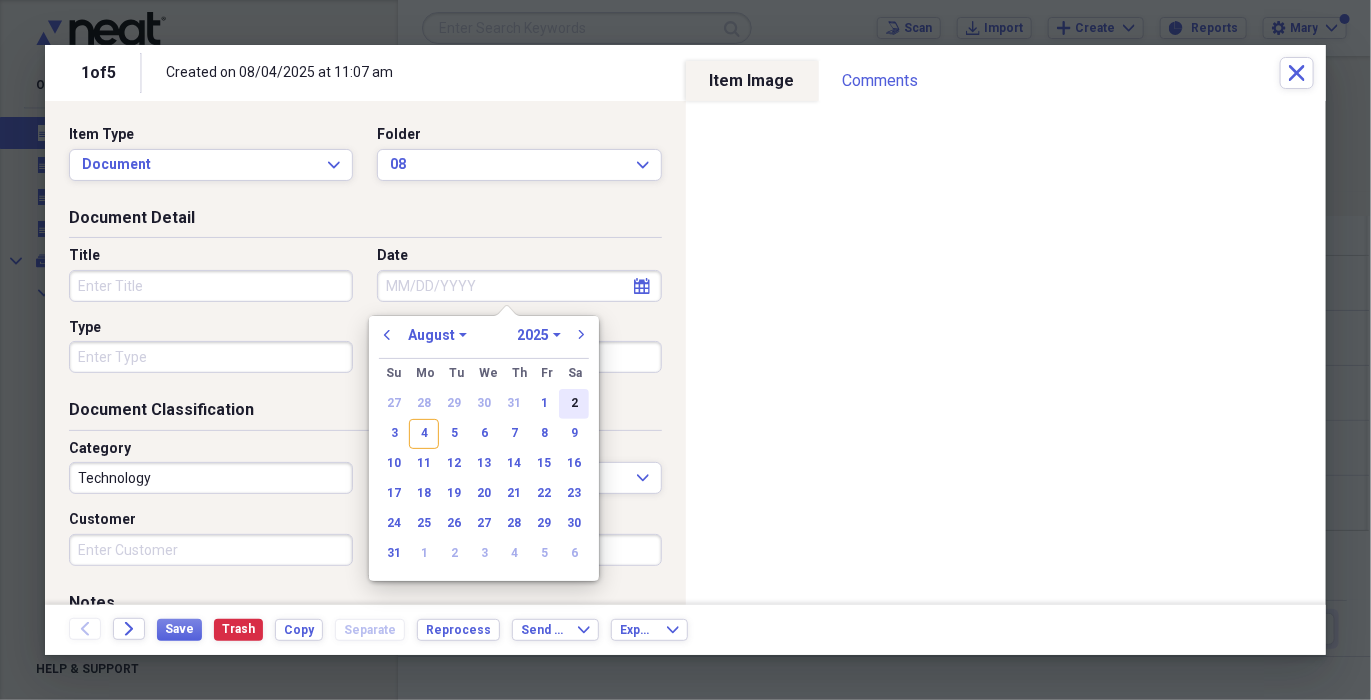 click on "2" at bounding box center [574, 404] 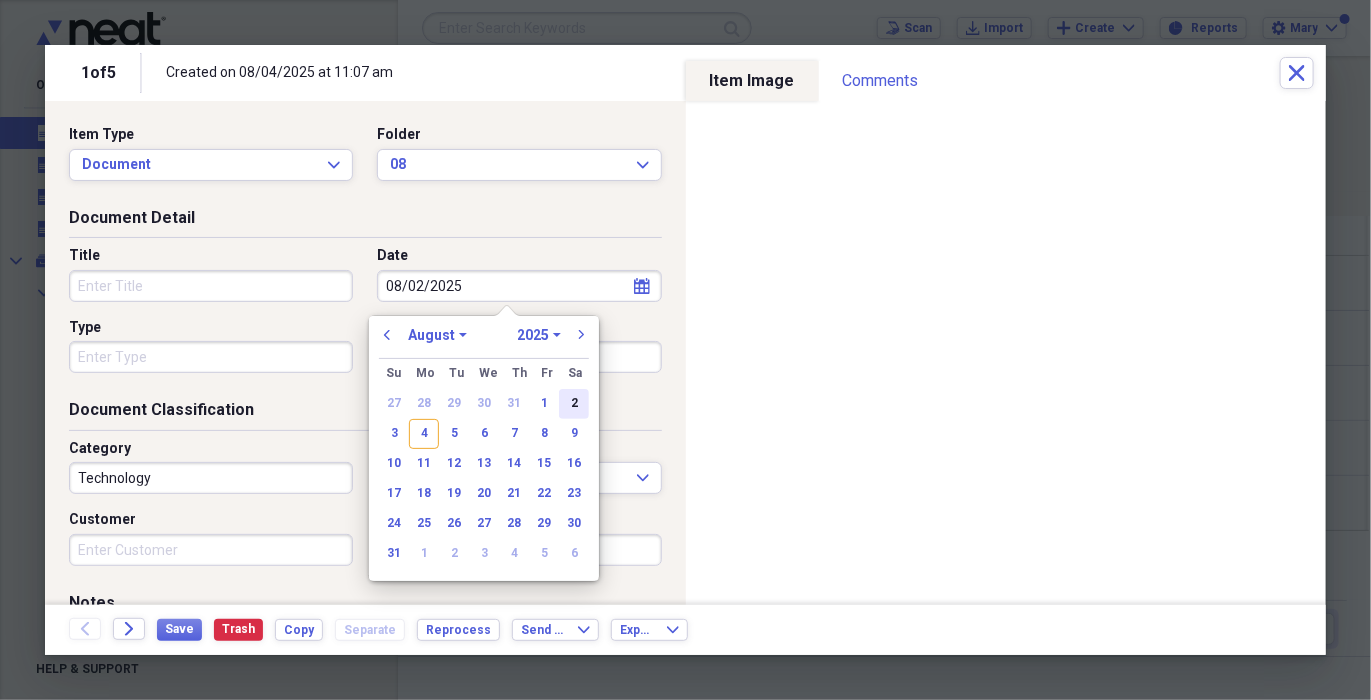 type on "08/02/2025" 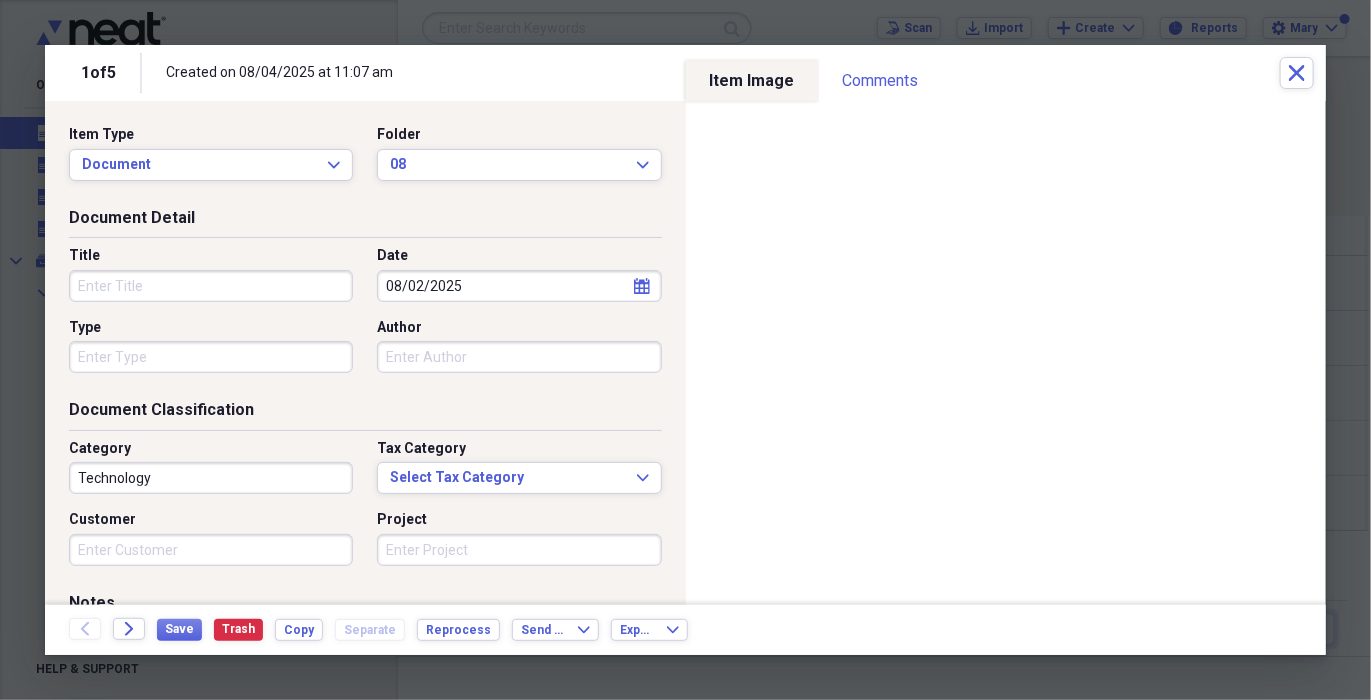 drag, startPoint x: 260, startPoint y: 285, endPoint x: 263, endPoint y: 275, distance: 10.440307 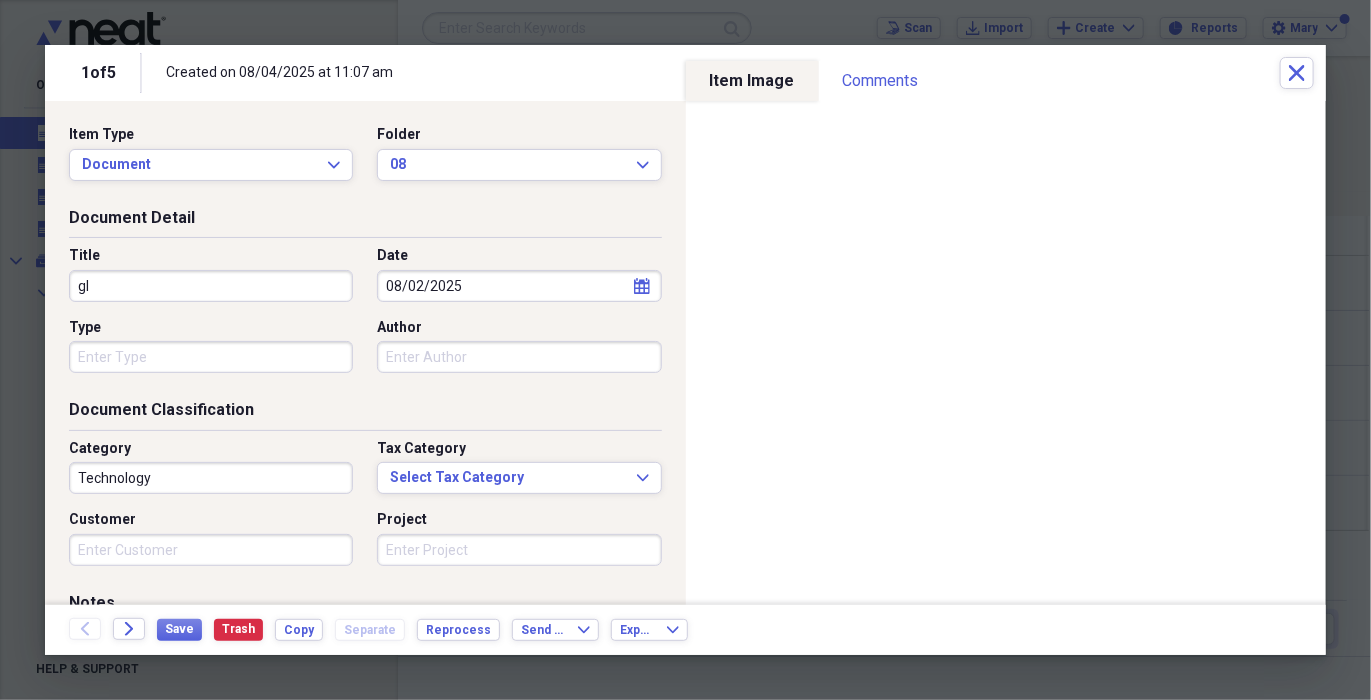 type on "g" 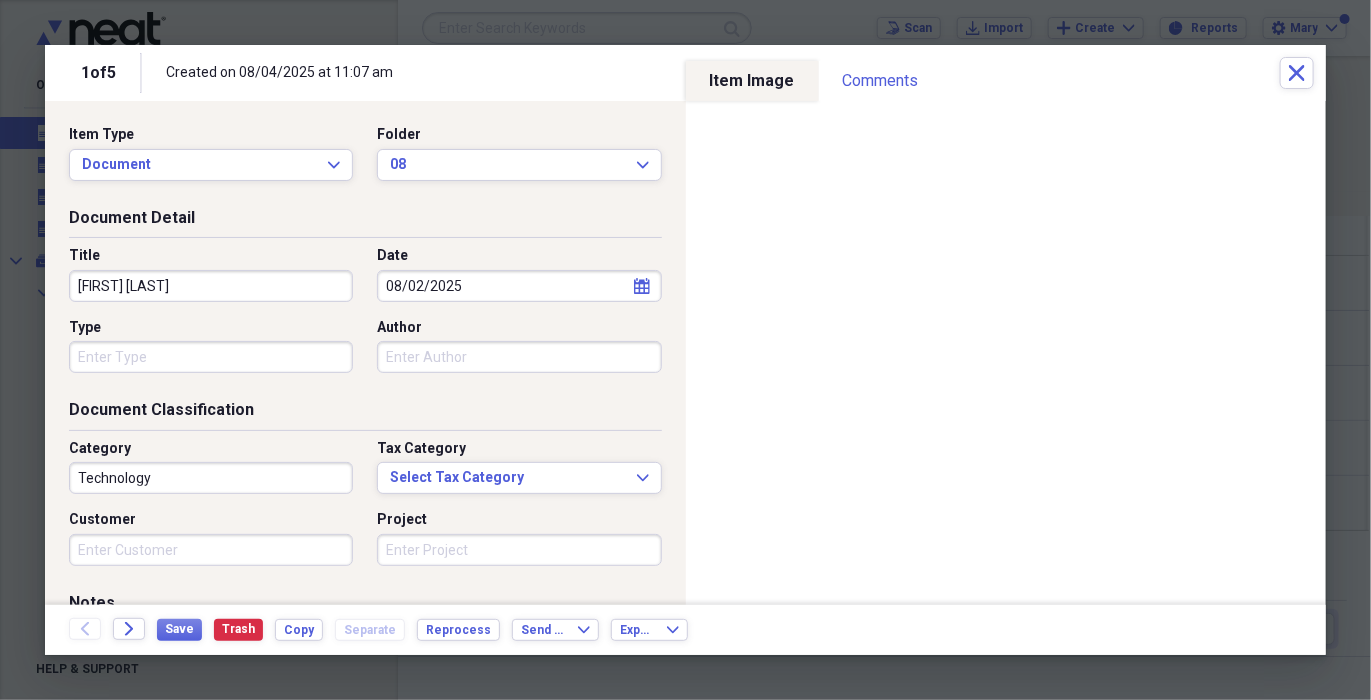 type on "[FIRST] [LAST]" 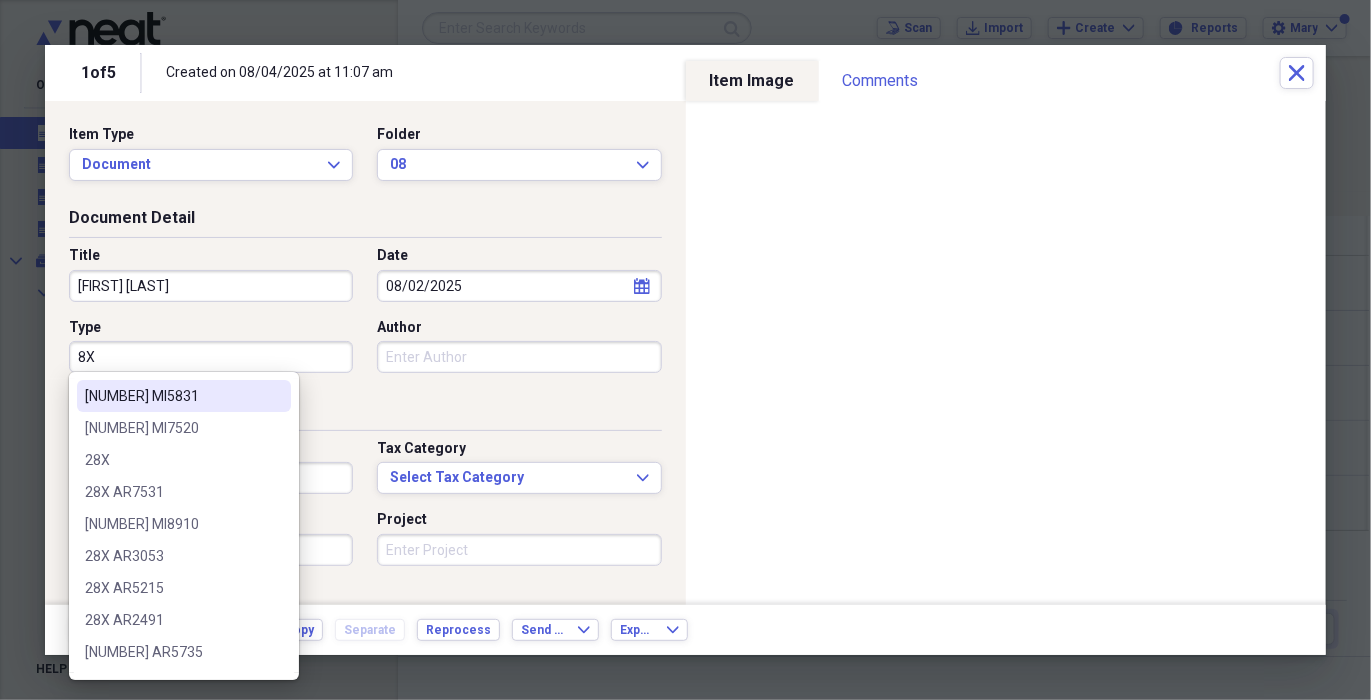 click on "8X" at bounding box center [211, 357] 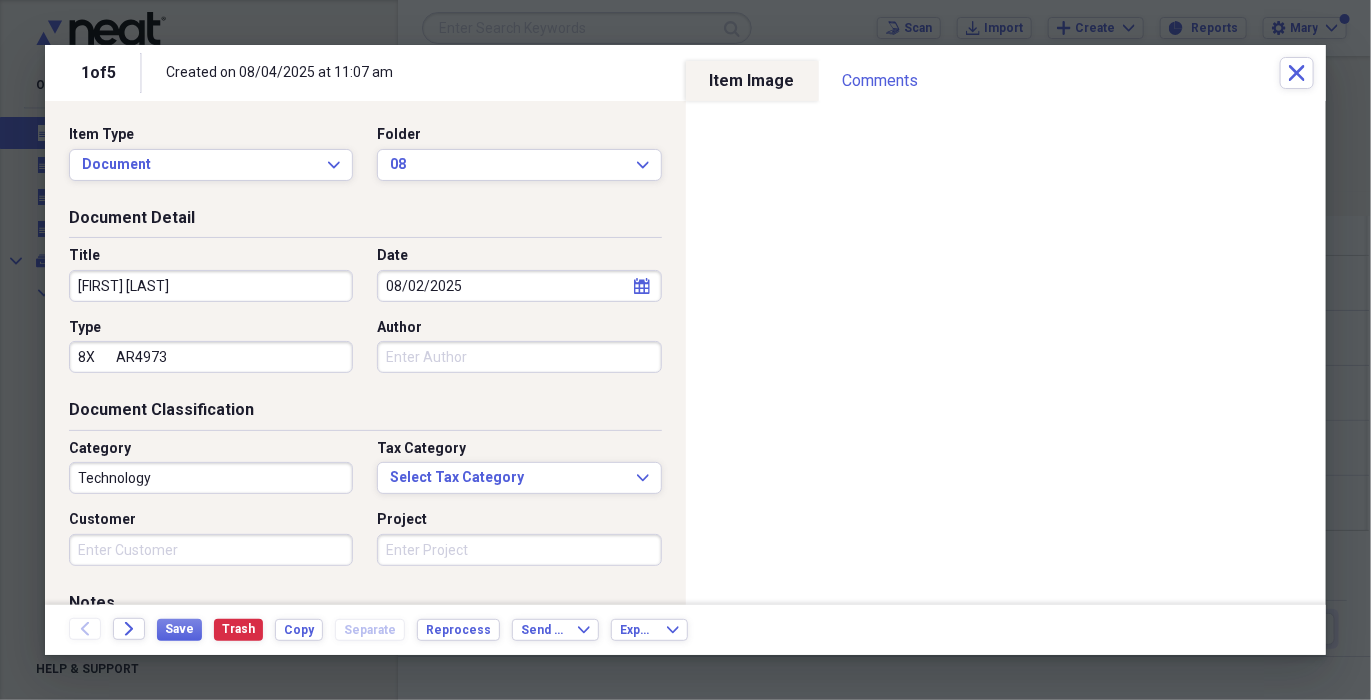 type on "8X       AR4973" 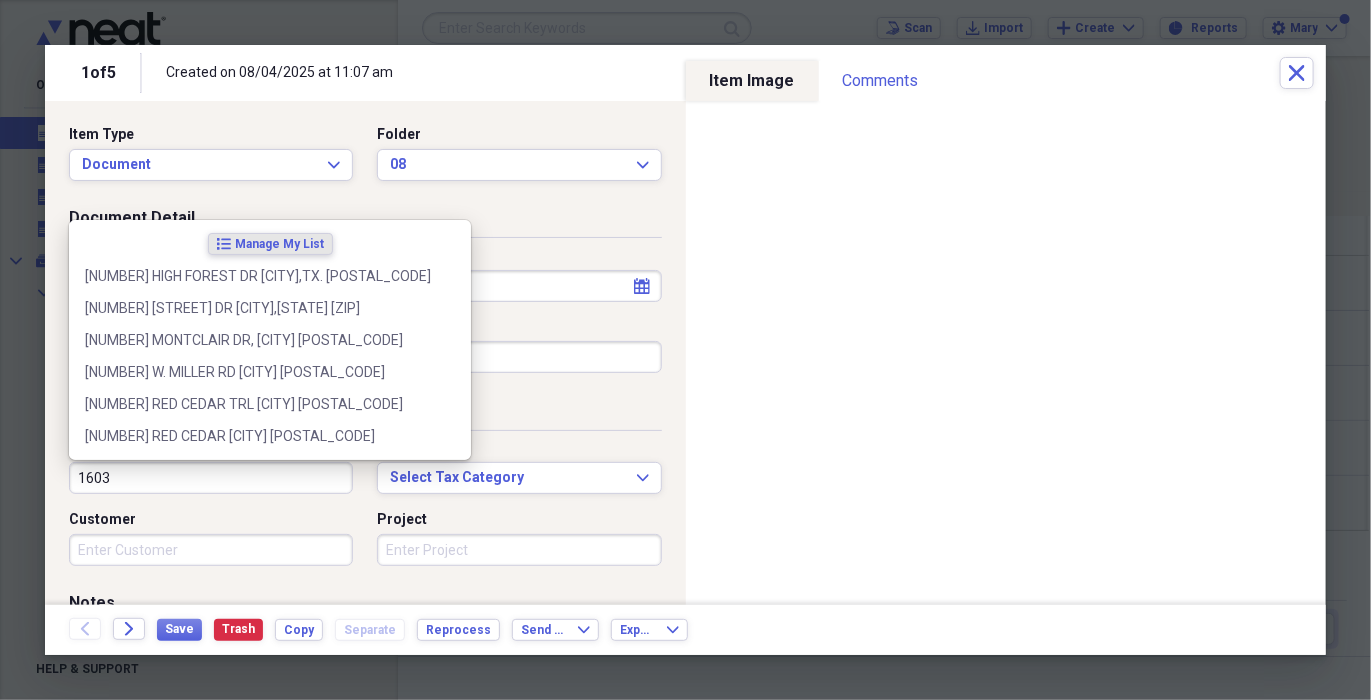 click on "1603" at bounding box center [211, 478] 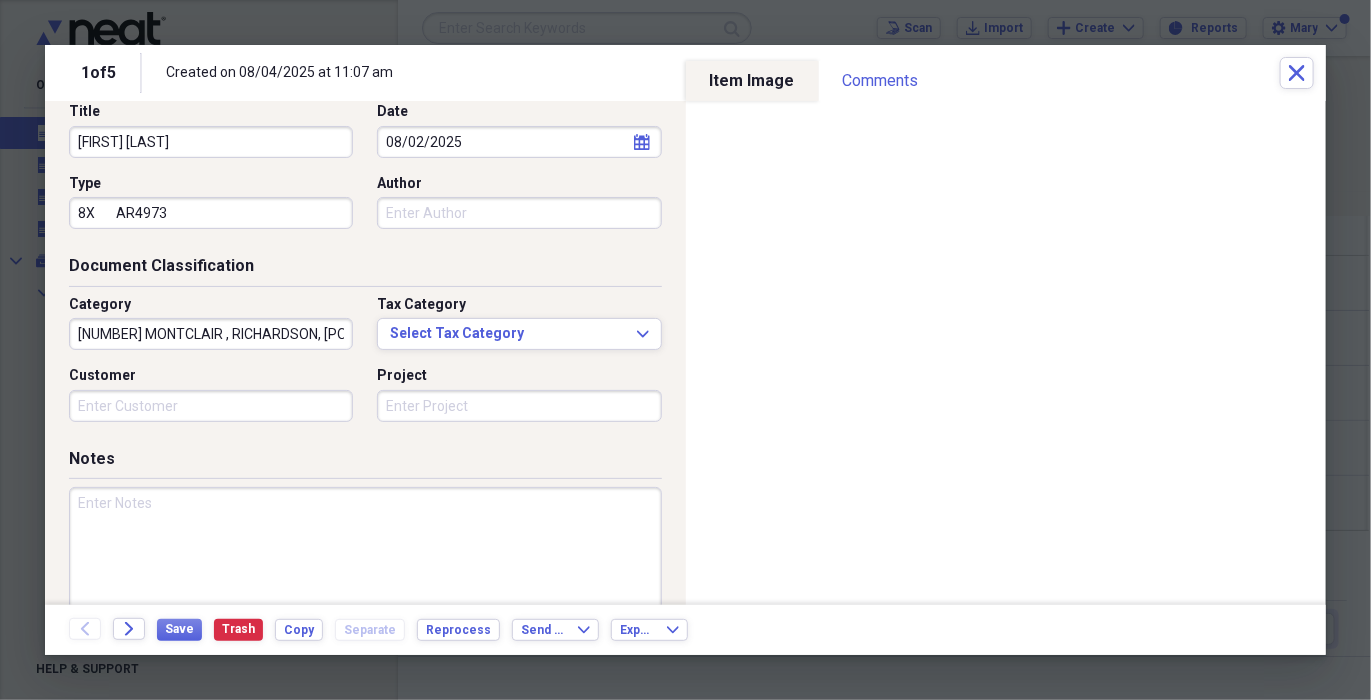 scroll, scrollTop: 225, scrollLeft: 0, axis: vertical 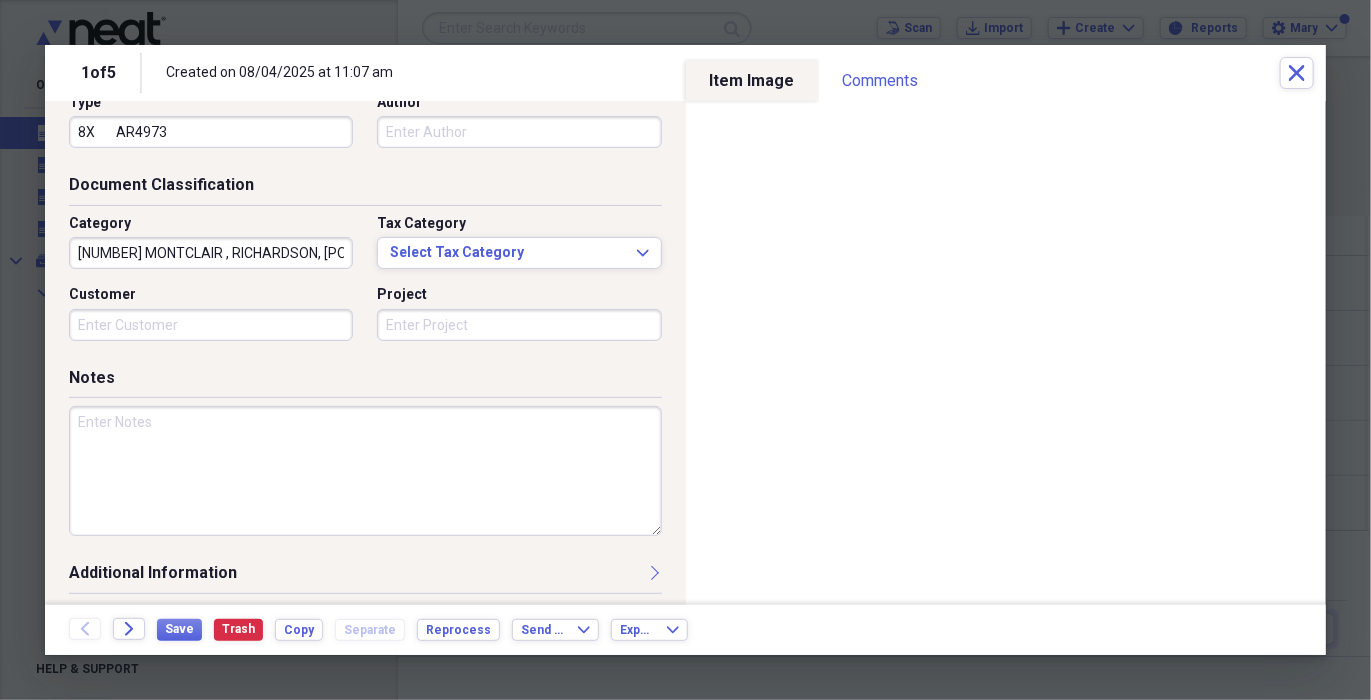 type on "[NUMBER] MONTCLAIR , RICHARDSON, [POSTAL_CODE]" 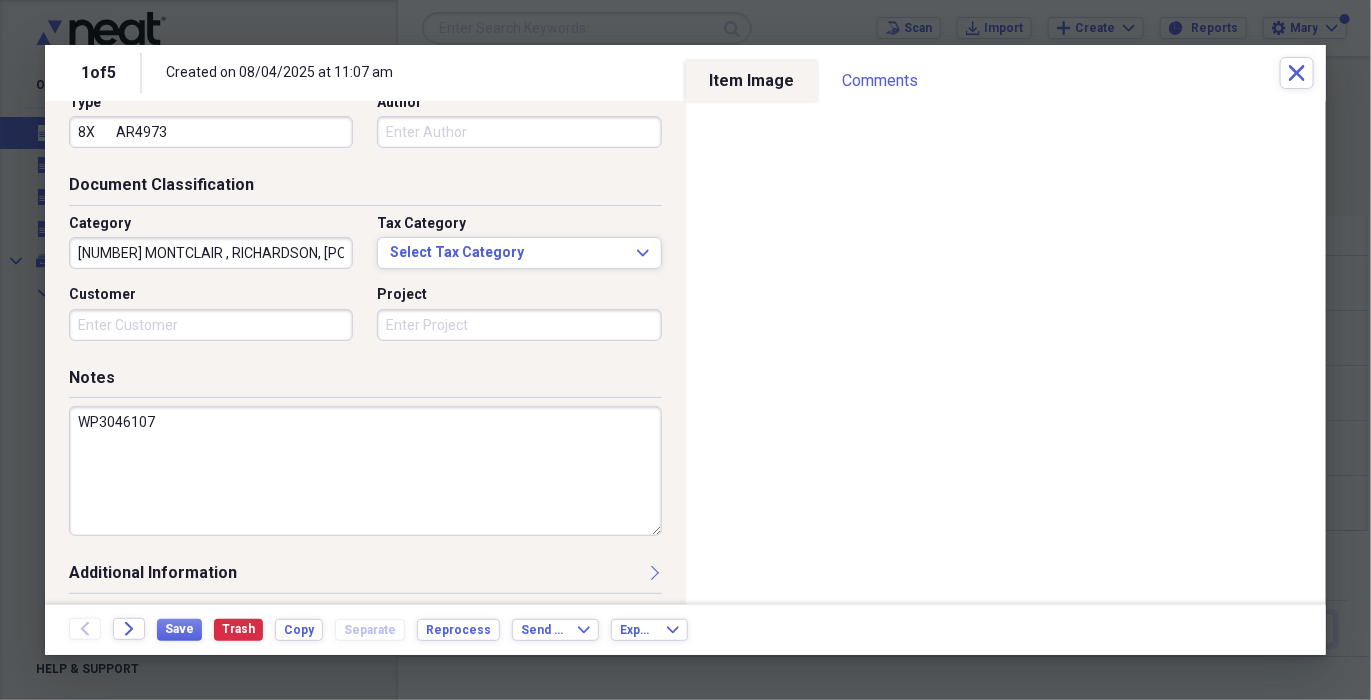 type on "WP3046107" 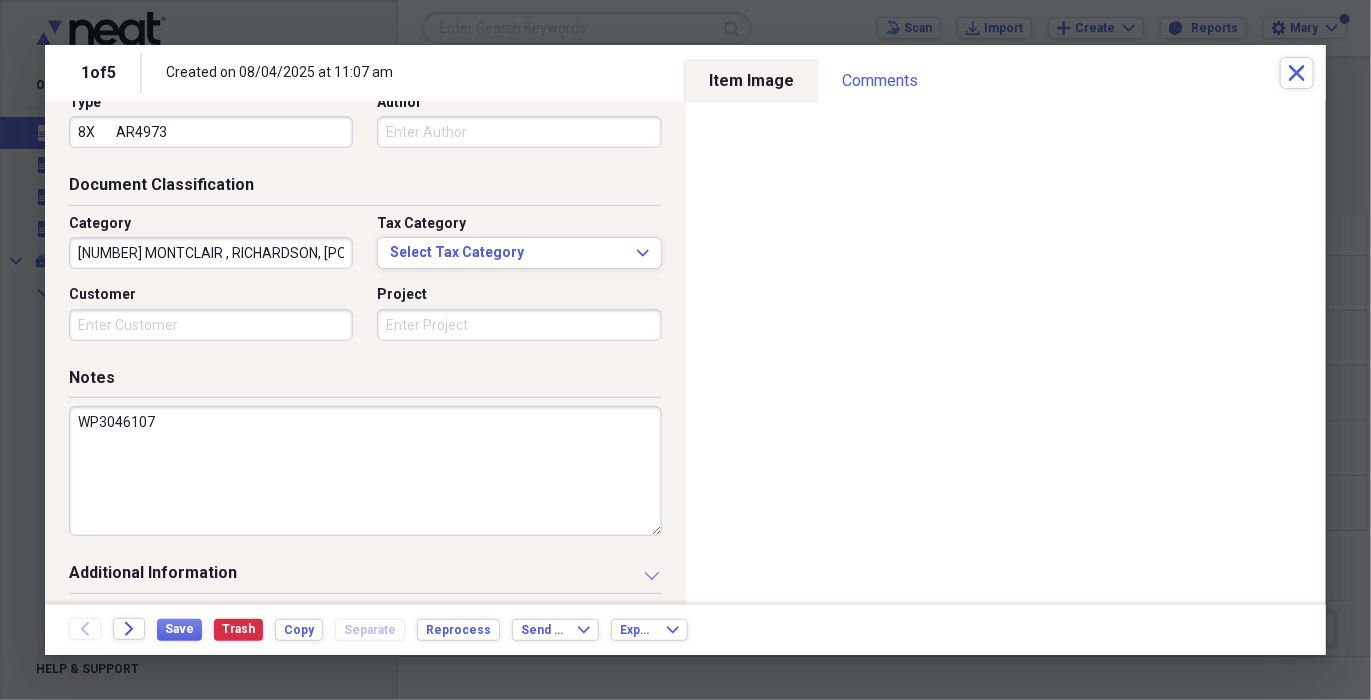 scroll, scrollTop: 425, scrollLeft: 0, axis: vertical 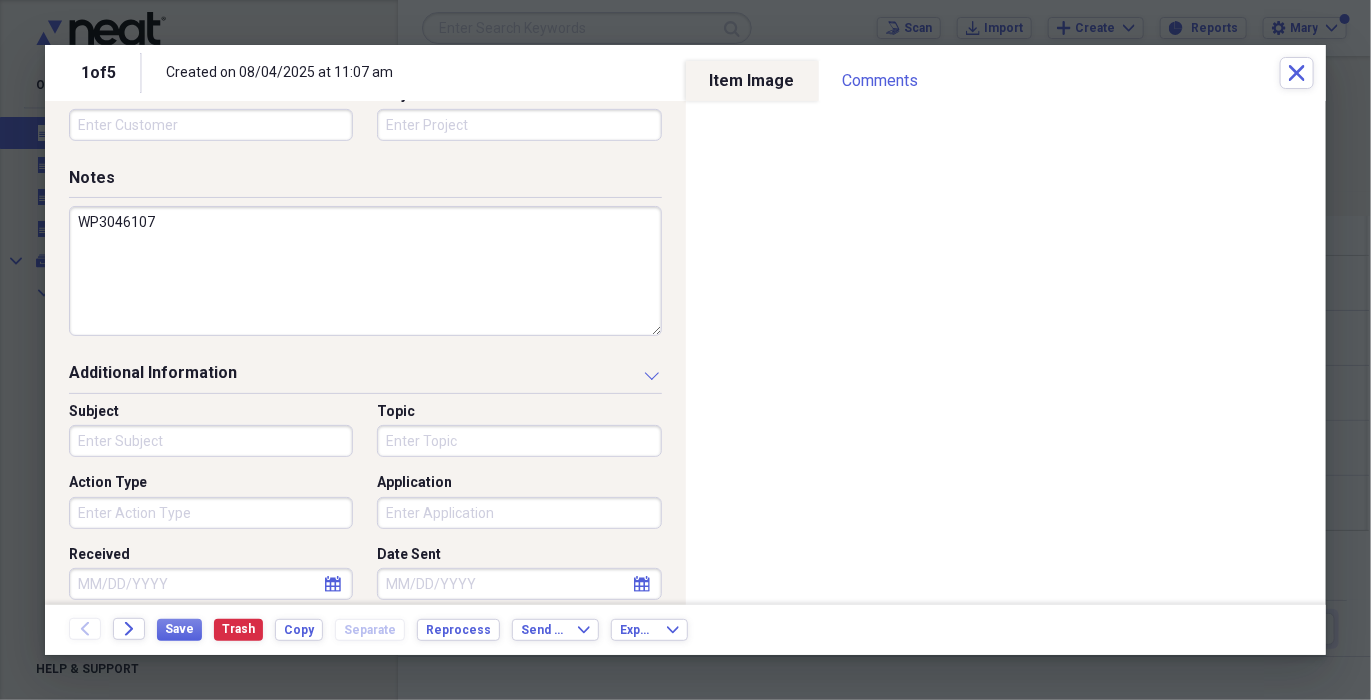 click on "Action Type" at bounding box center [211, 513] 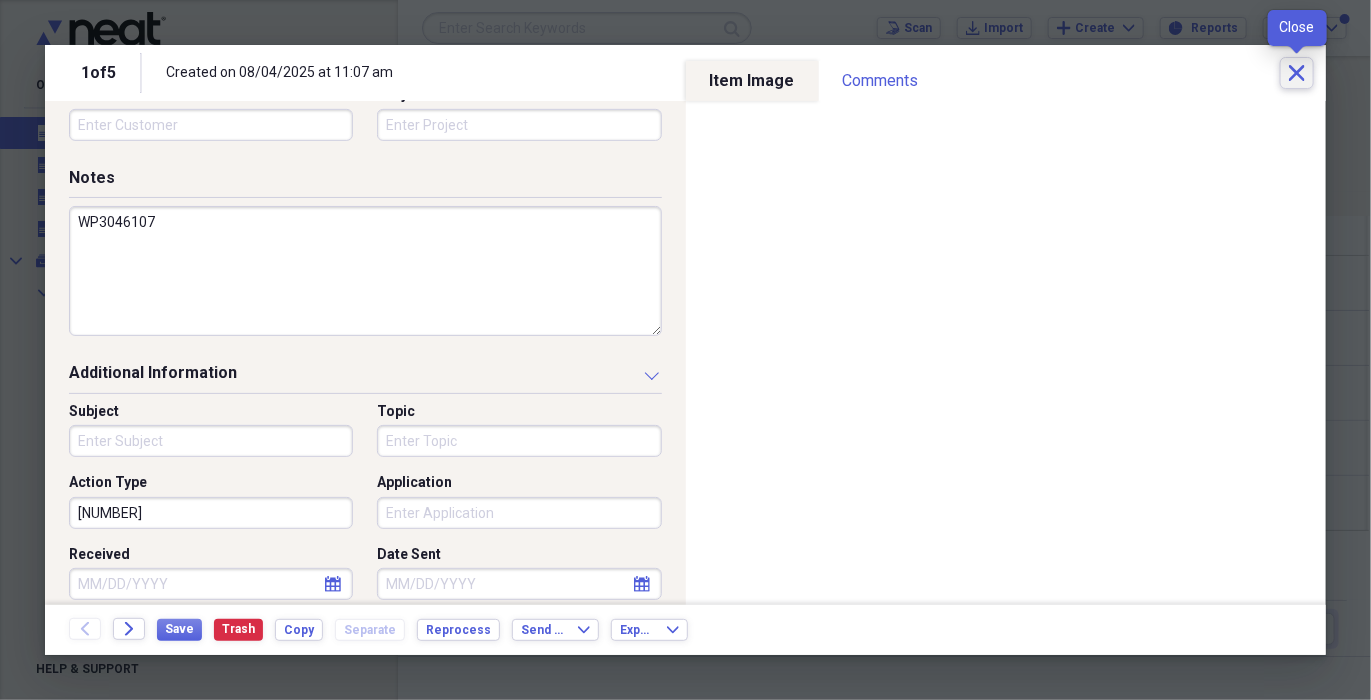 type on "[NUMBER]" 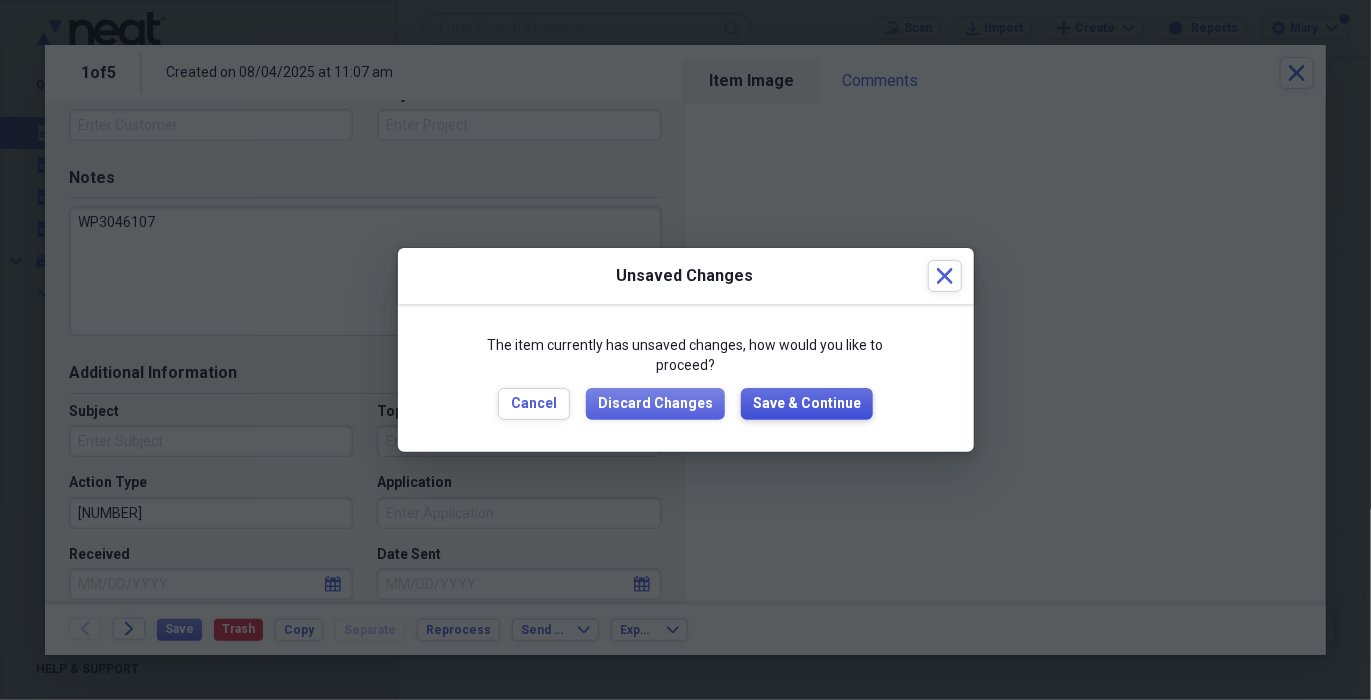 click on "Save & Continue" at bounding box center (807, 404) 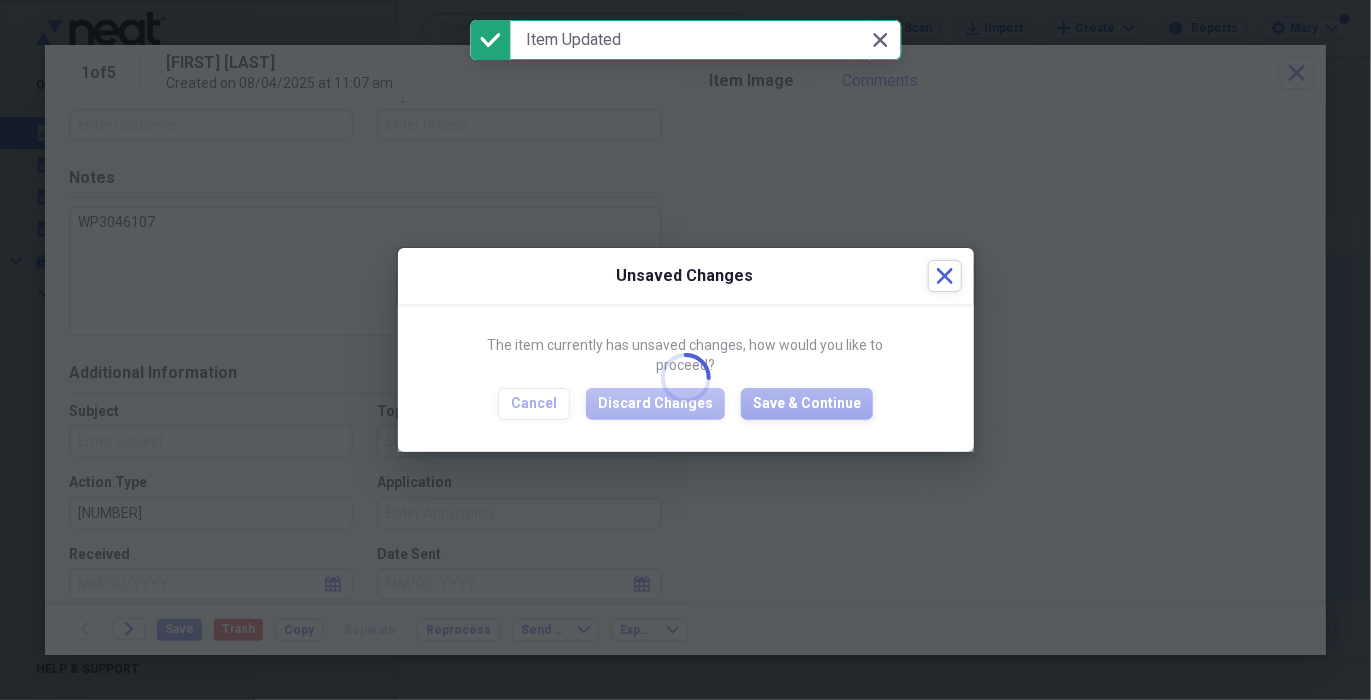 type on "WP3046107" 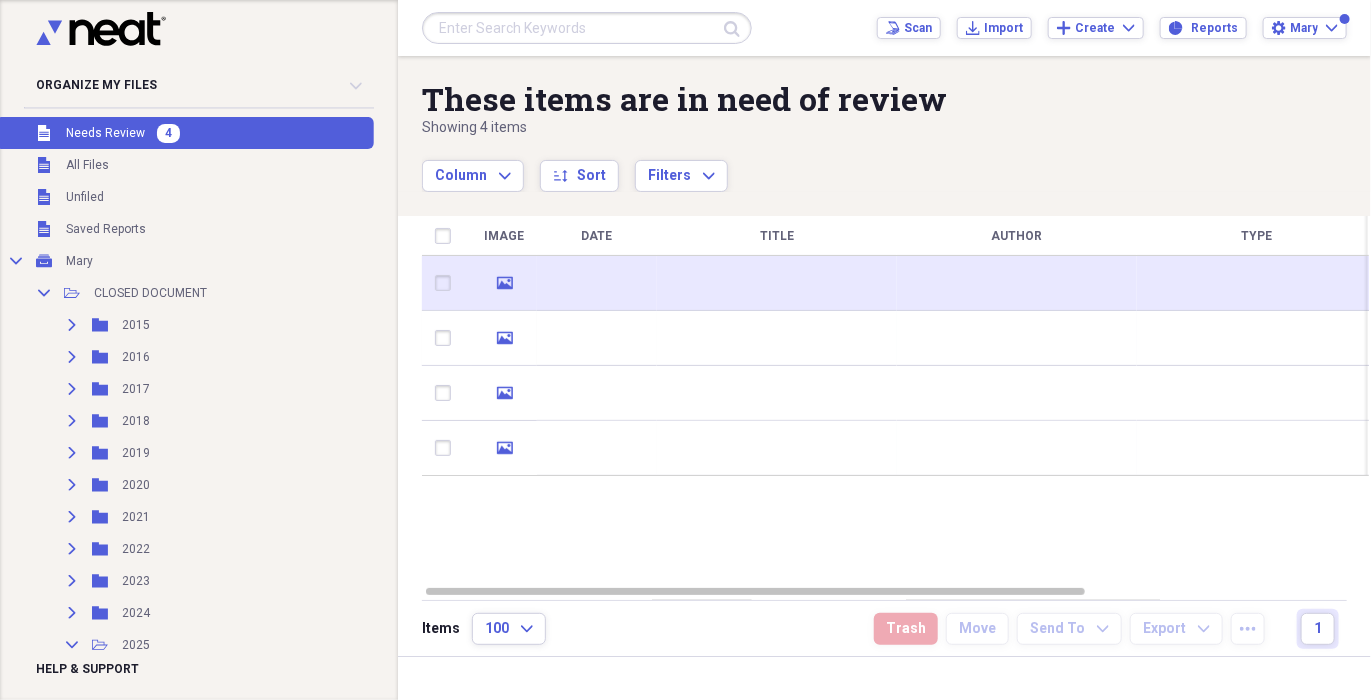 click at bounding box center (777, 283) 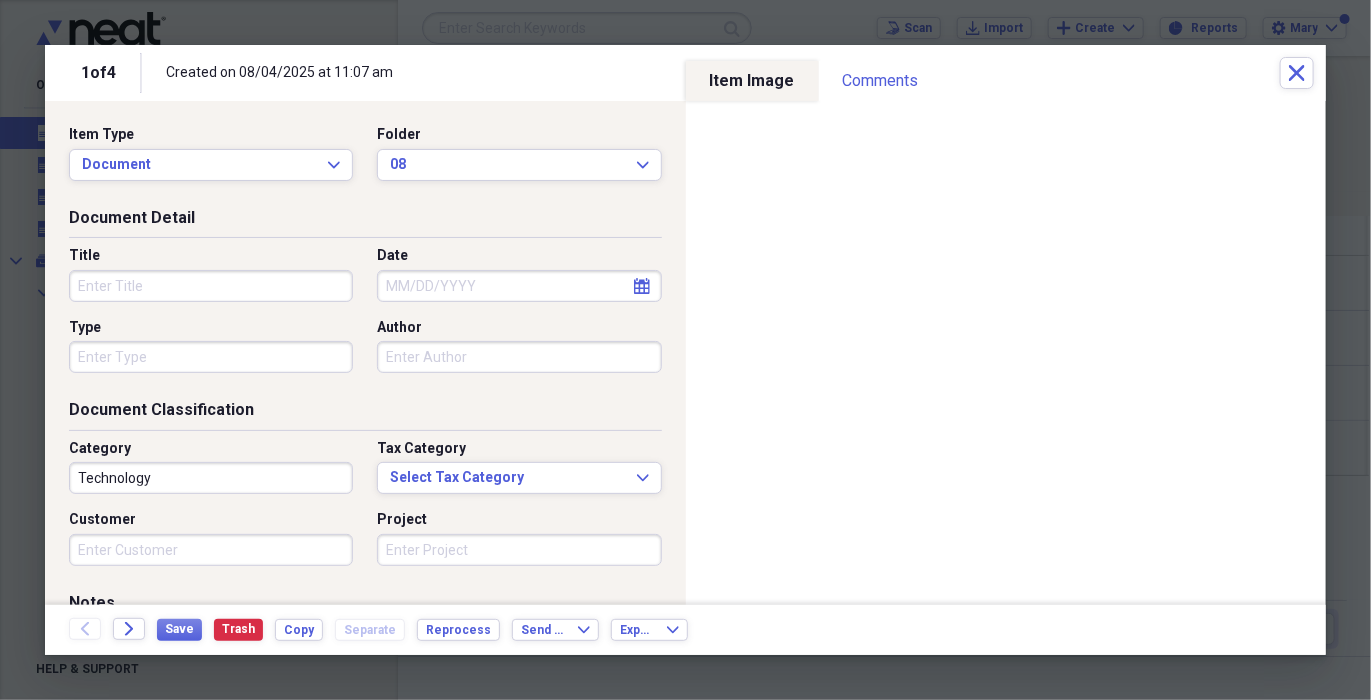 click 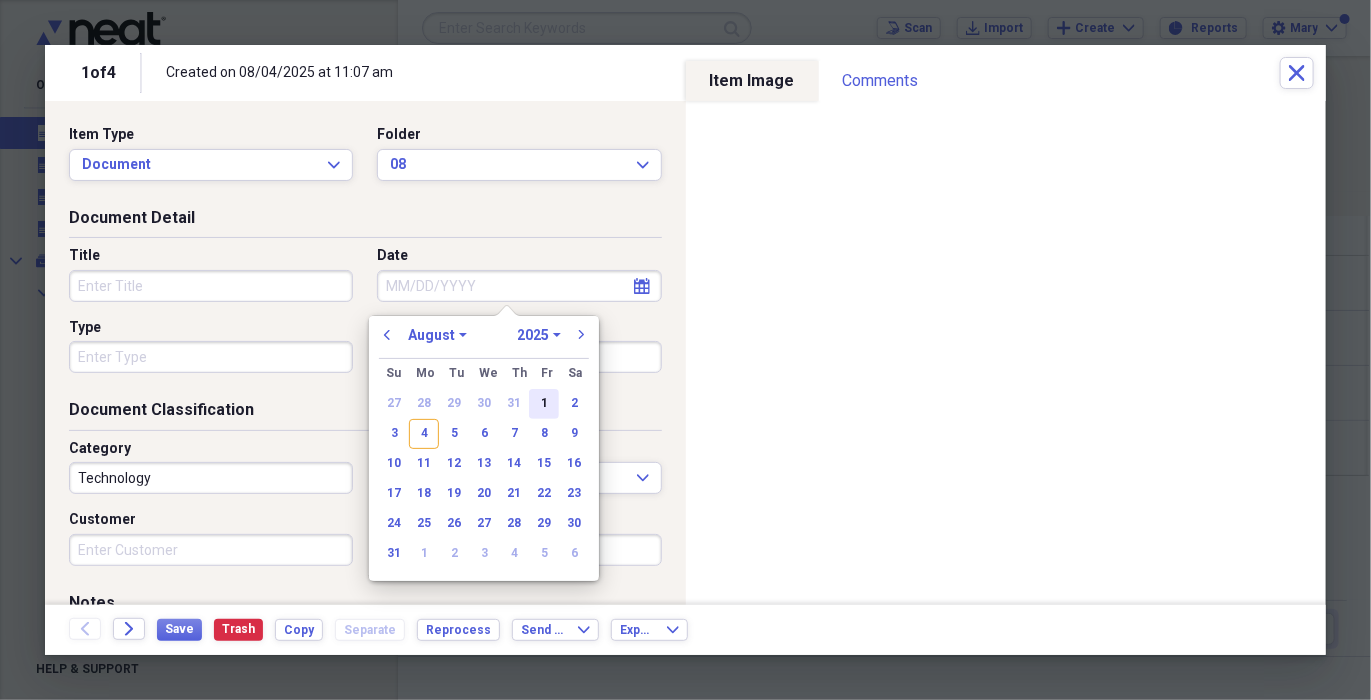 click on "1" at bounding box center [544, 404] 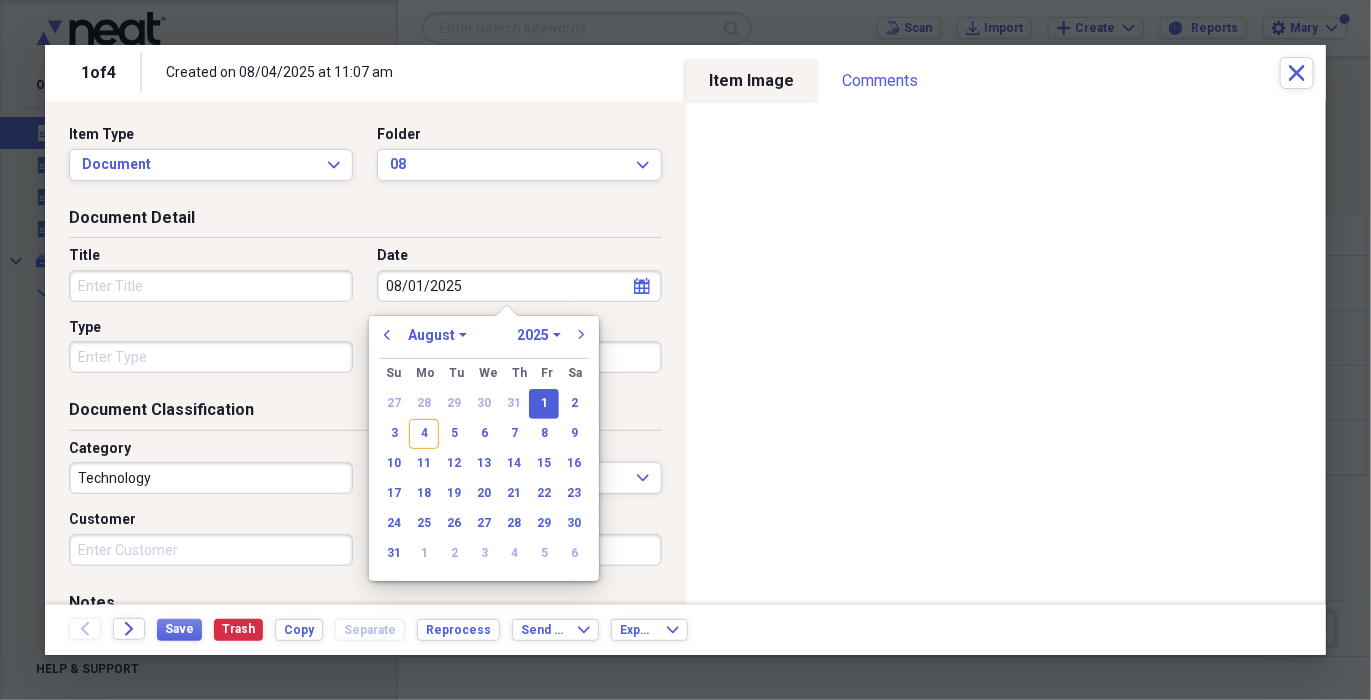 type on "08/01/2025" 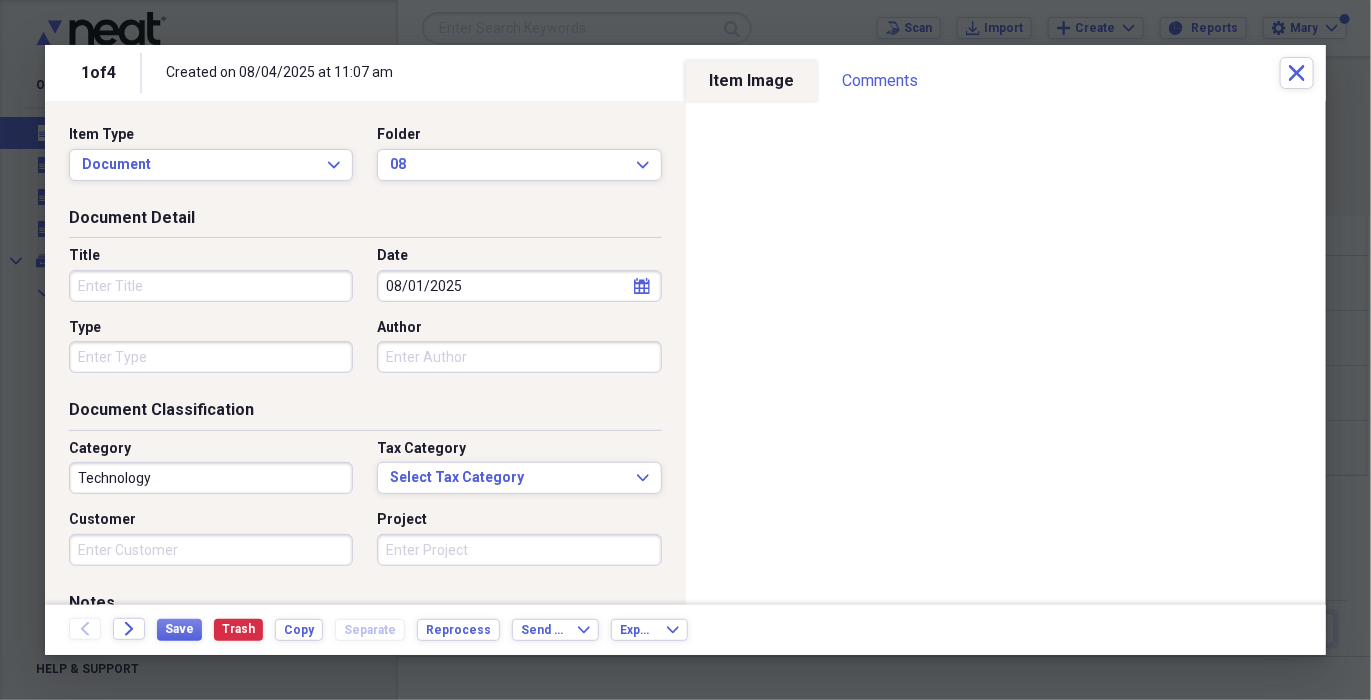 click on "Title" at bounding box center (211, 286) 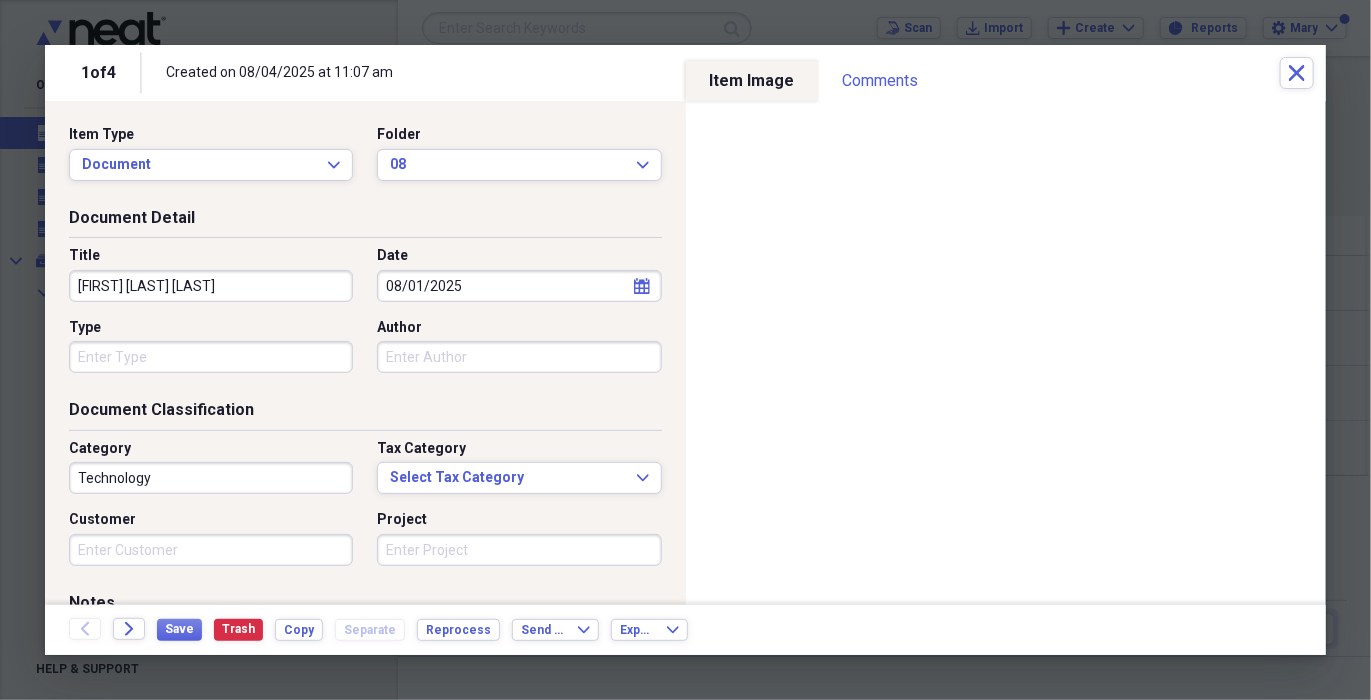 type on "[FIRST] [LAST] [LAST]" 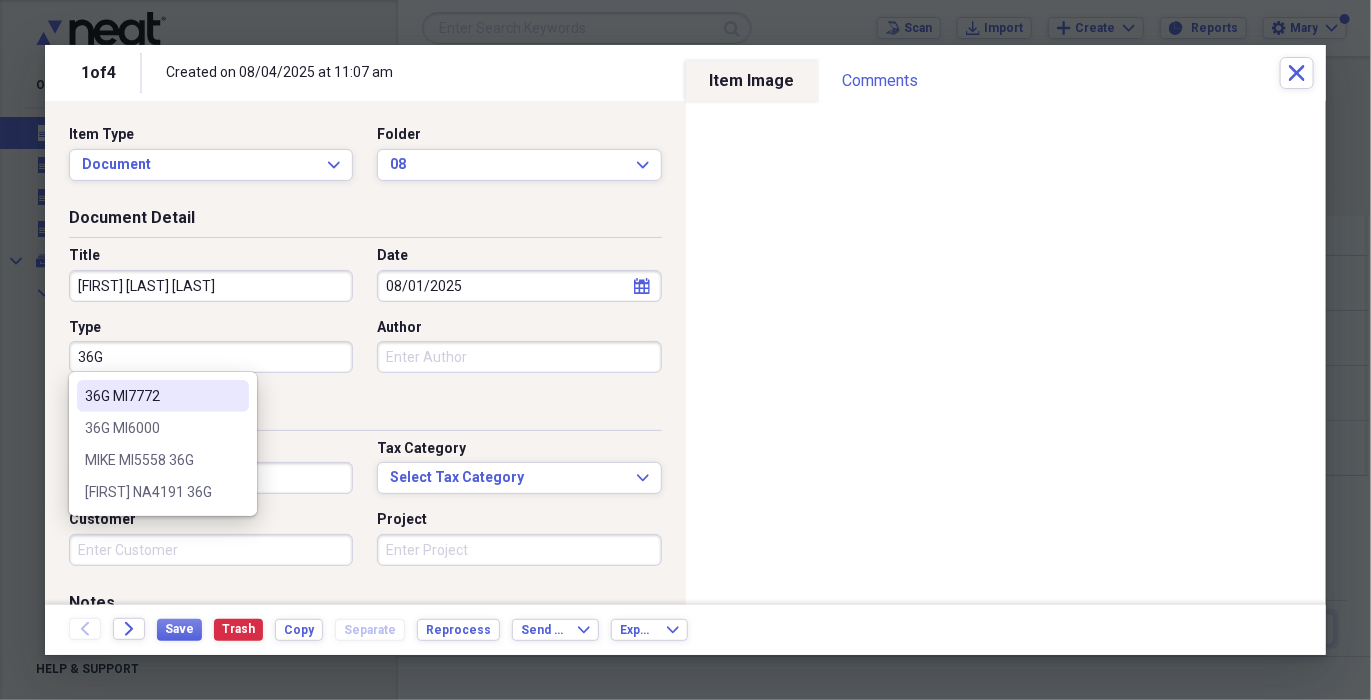 click on "36G" at bounding box center (211, 357) 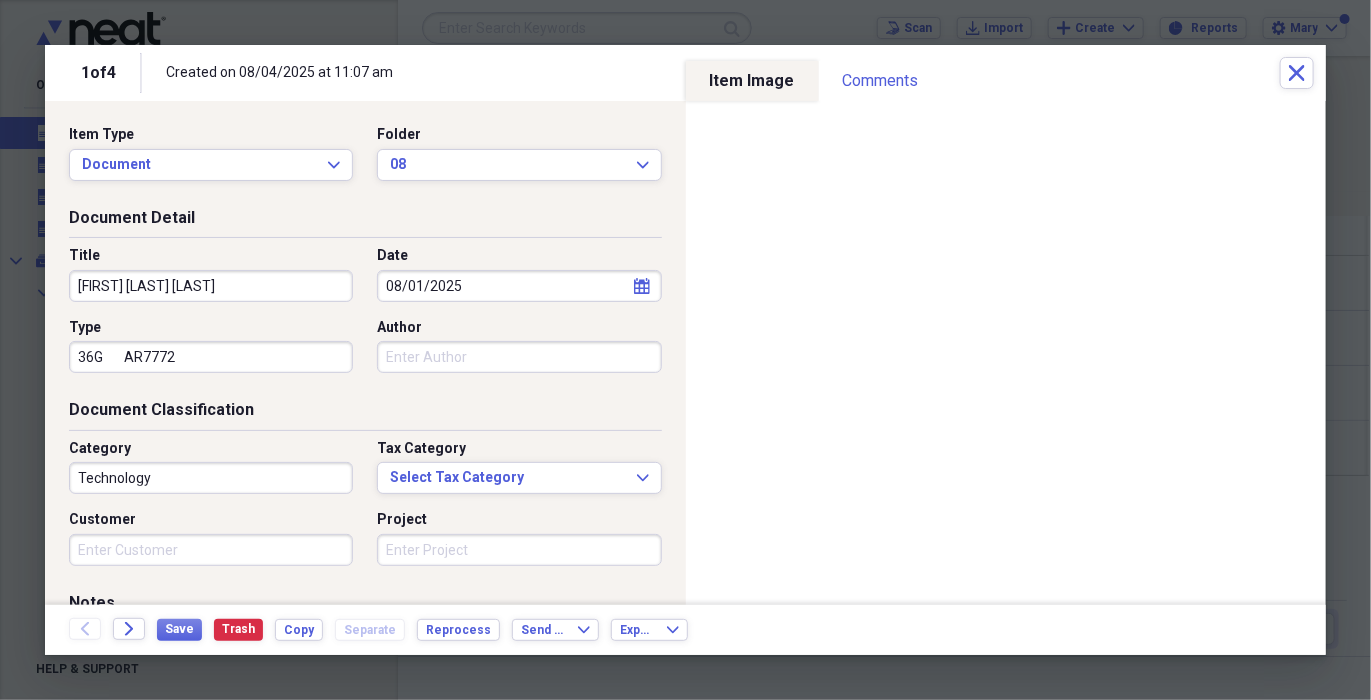 type on "36G       AR7772" 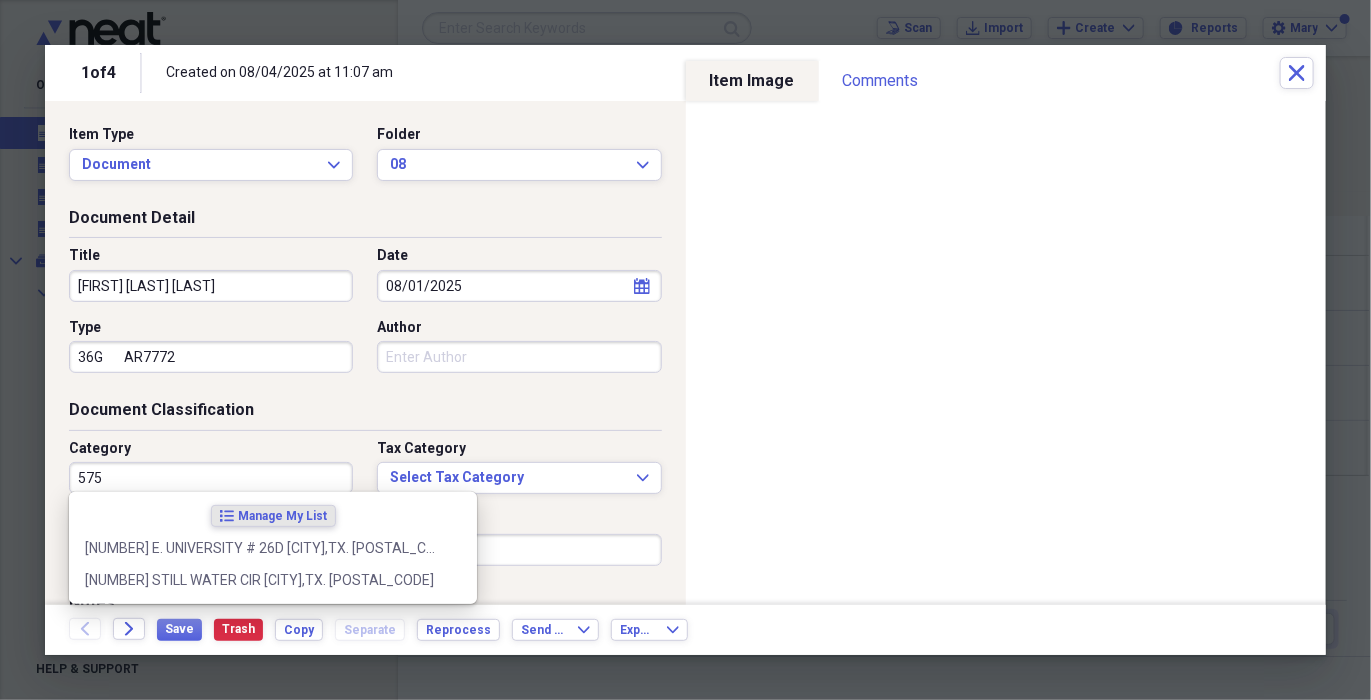 click on "575" at bounding box center [211, 478] 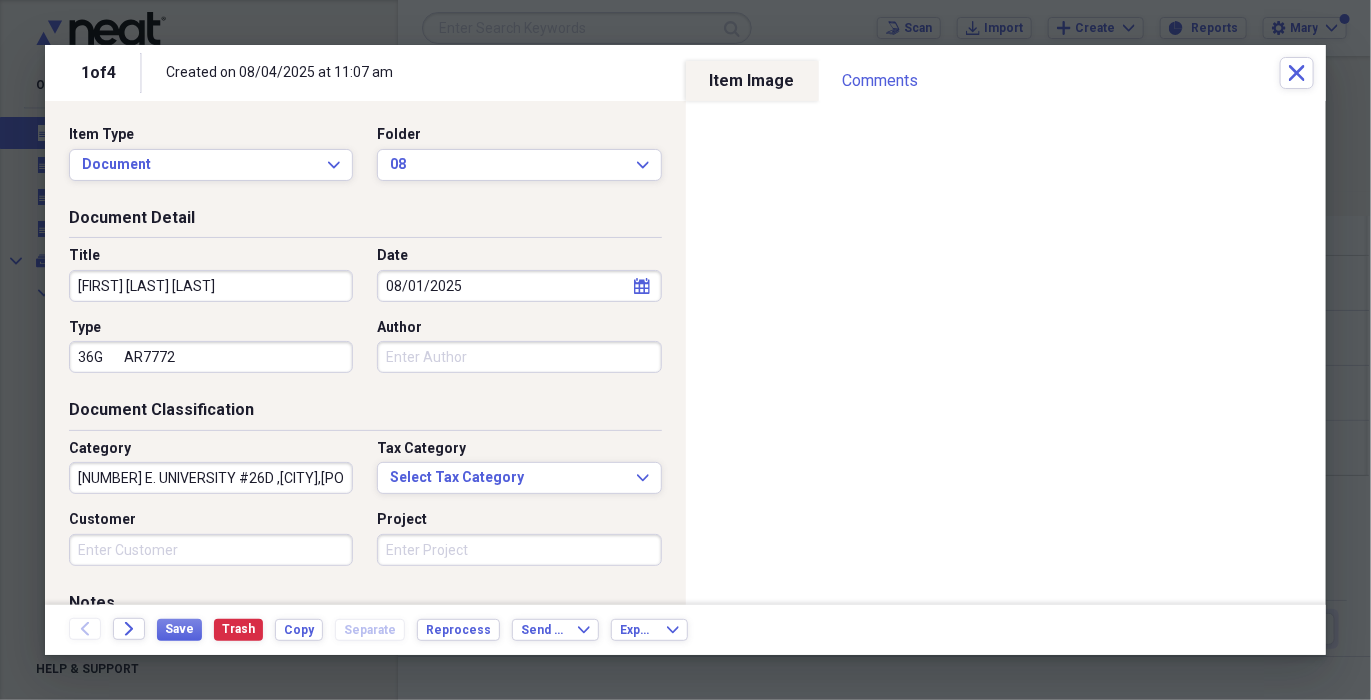 scroll, scrollTop: 0, scrollLeft: 5, axis: horizontal 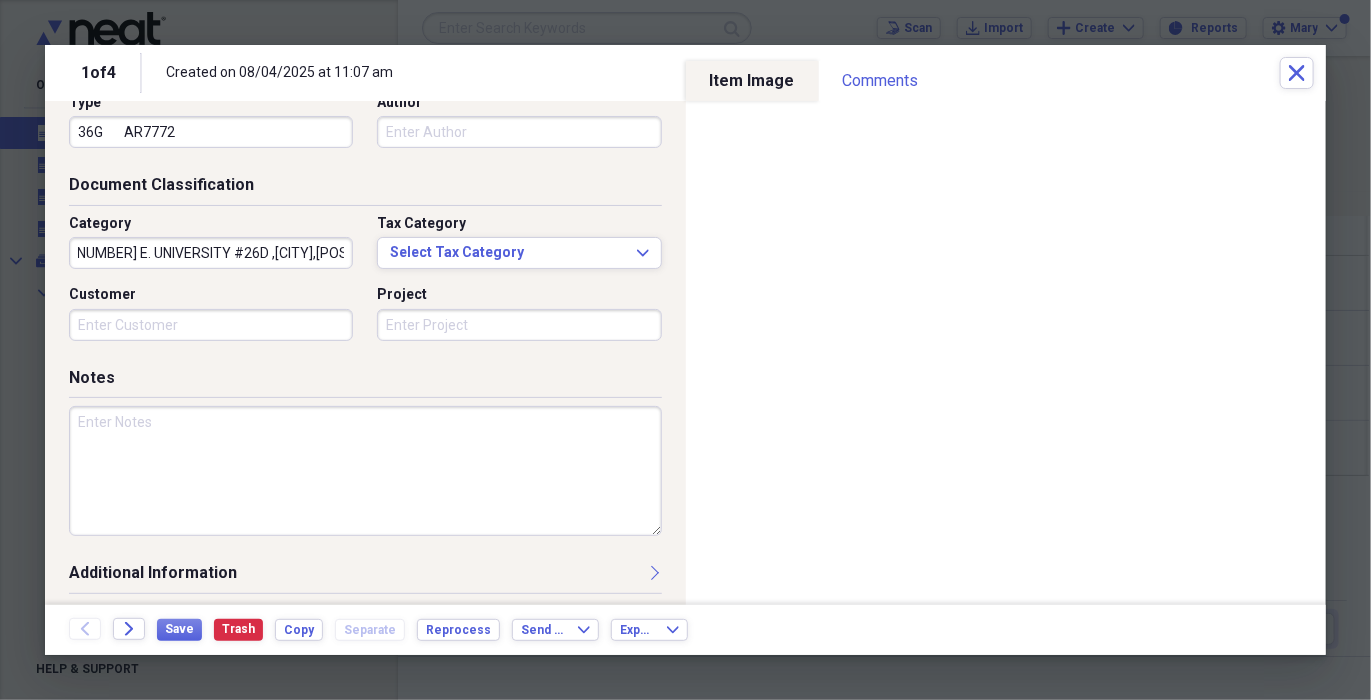 type on "[NUMBER] E. UNIVERSITY #26D ,[CITY],[POSTAL_CODE]" 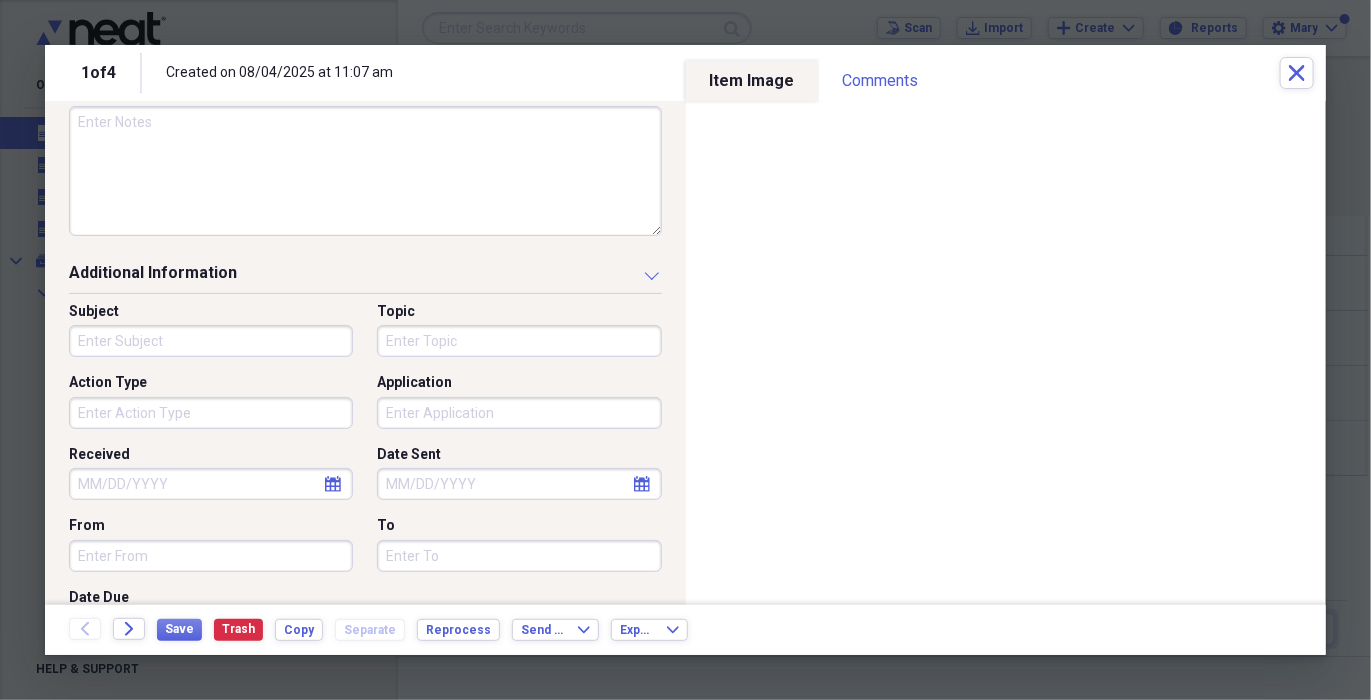 scroll, scrollTop: 525, scrollLeft: 0, axis: vertical 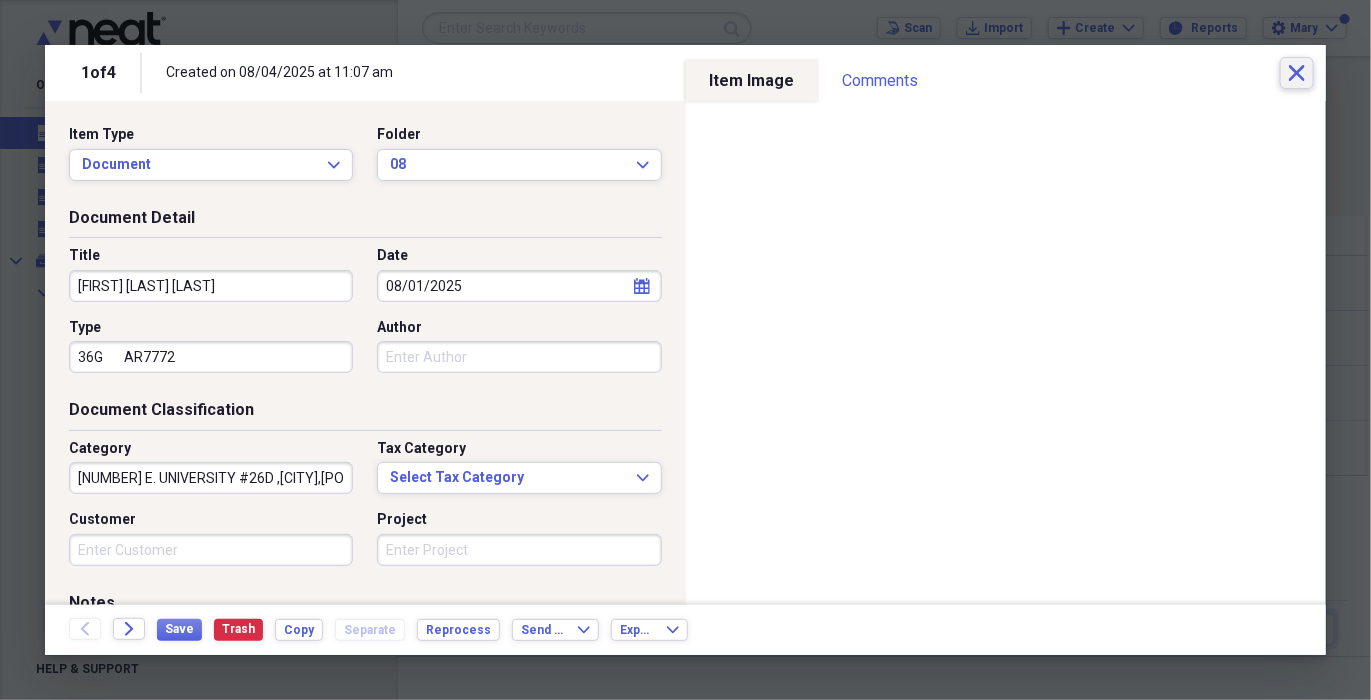 type on "[NUMBER]" 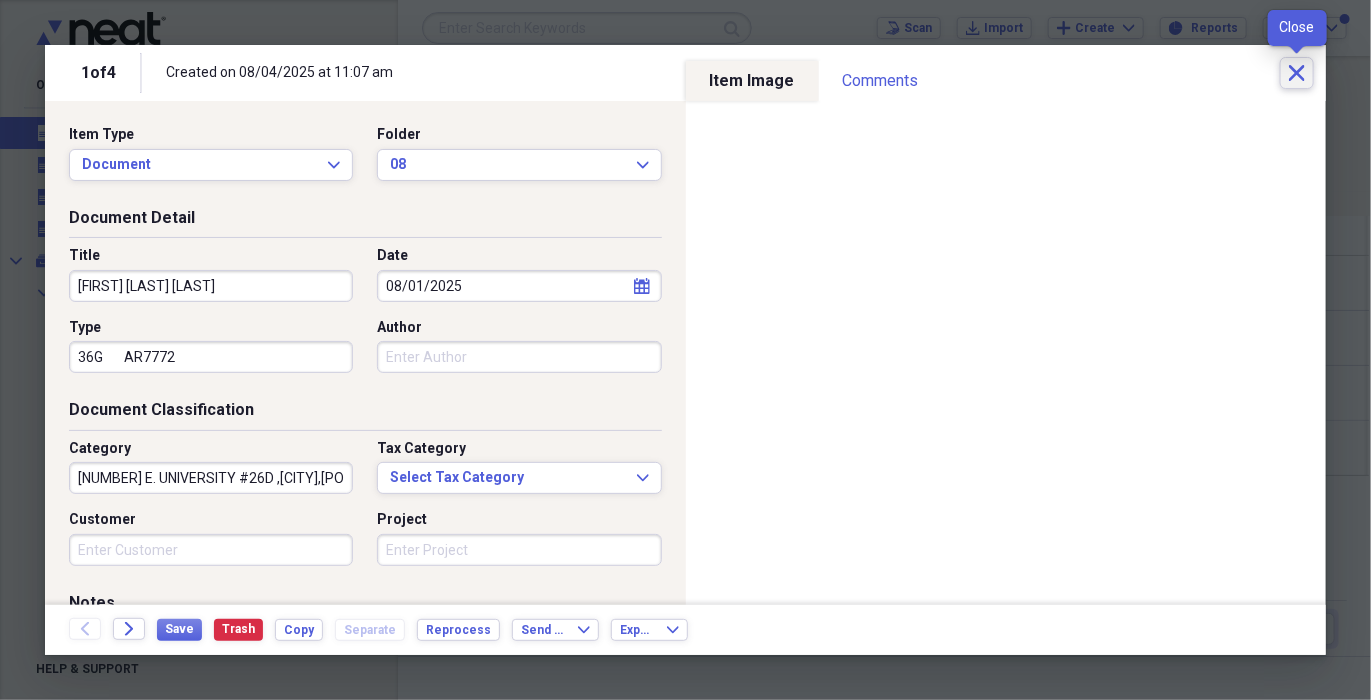 click on "Close" at bounding box center [1297, 73] 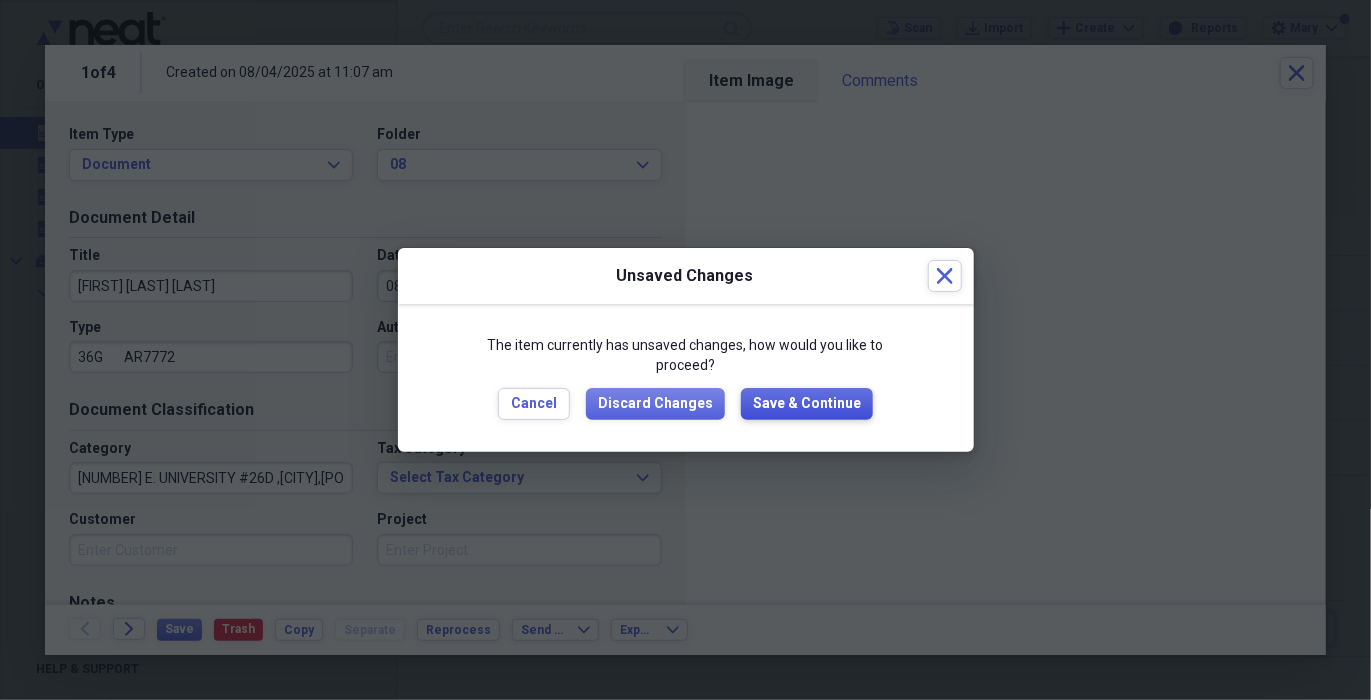 click on "Save & Continue" at bounding box center (807, 404) 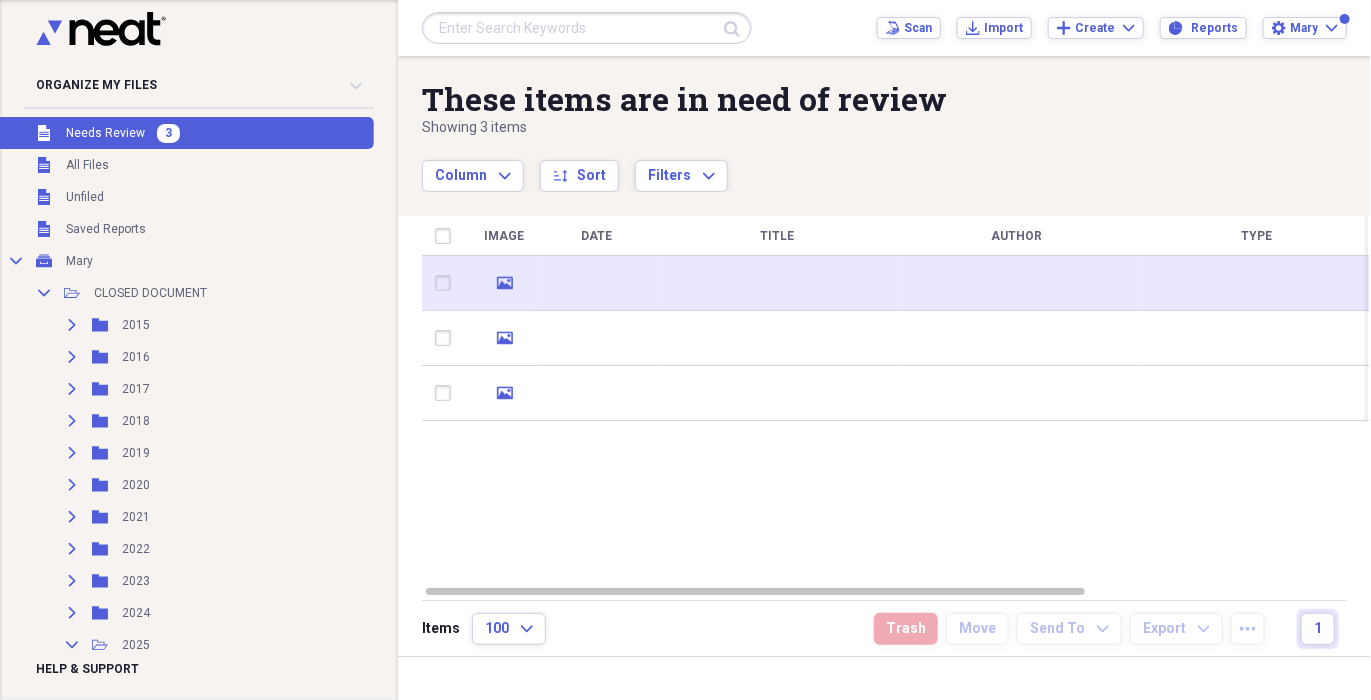 click at bounding box center (777, 283) 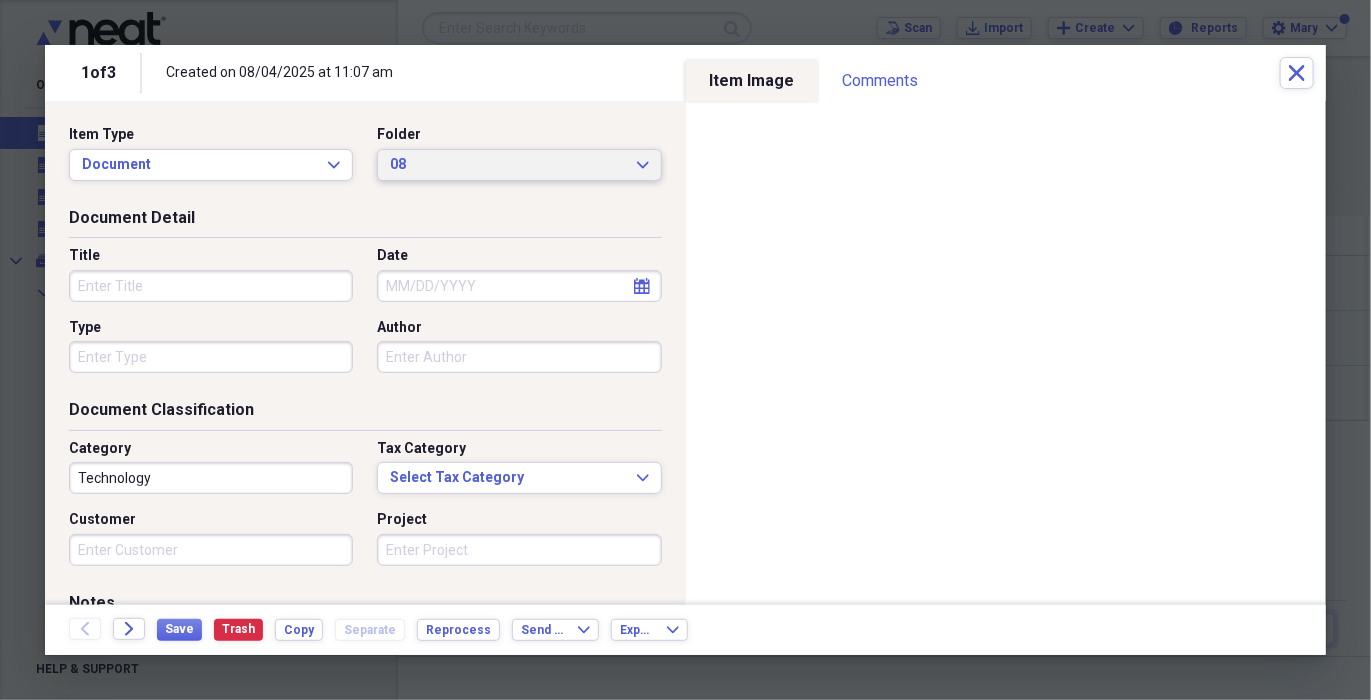 click on "Expand" 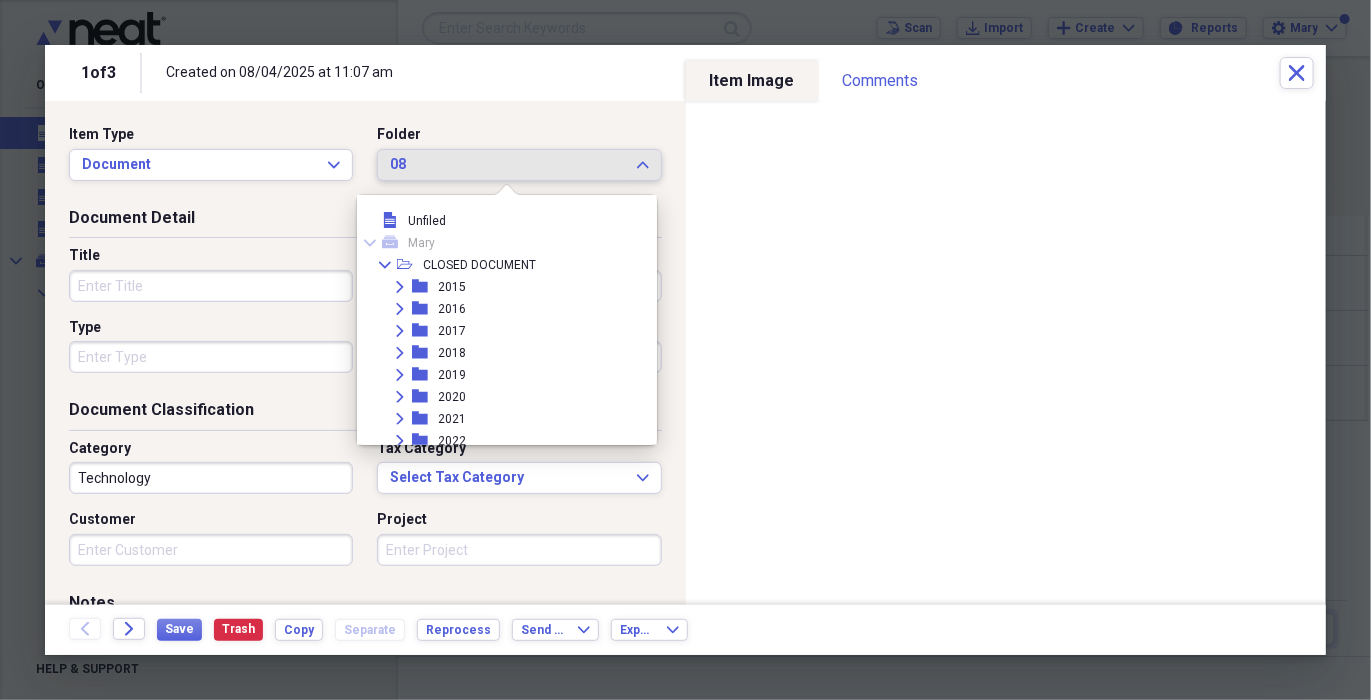scroll, scrollTop: 362, scrollLeft: 0, axis: vertical 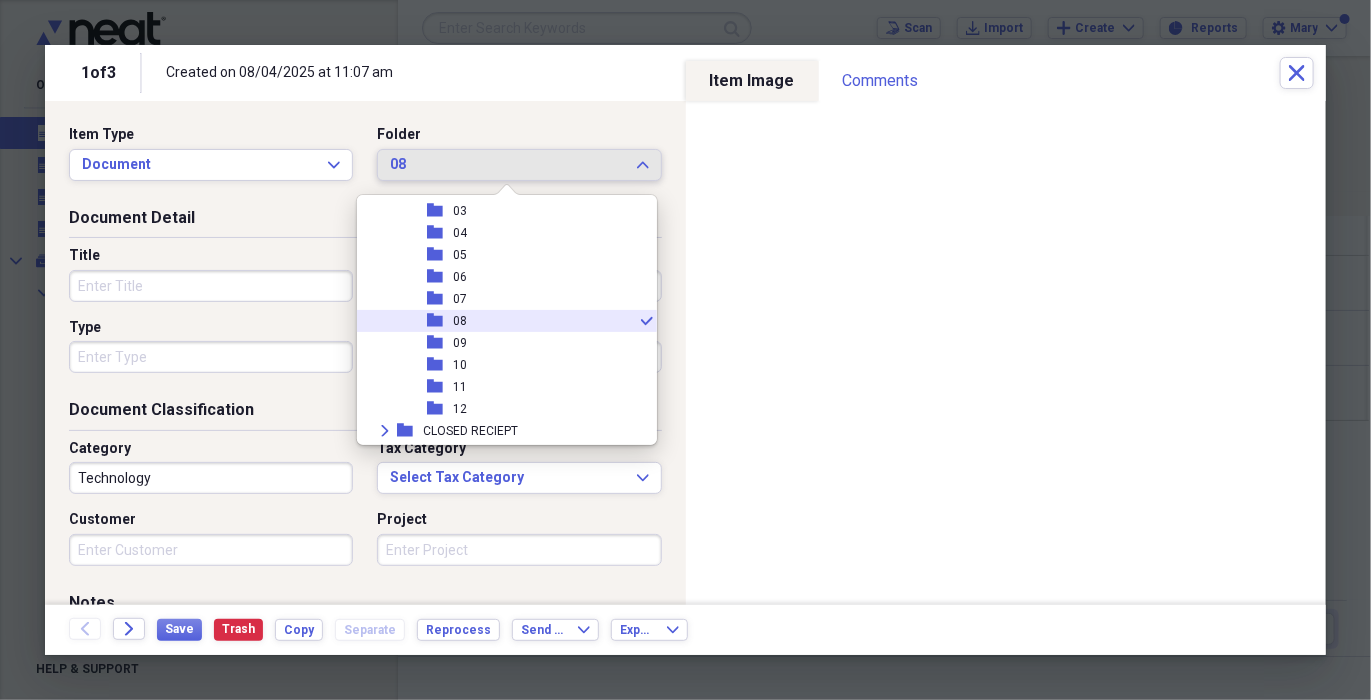 click on "folder 08   check" at bounding box center [499, 321] 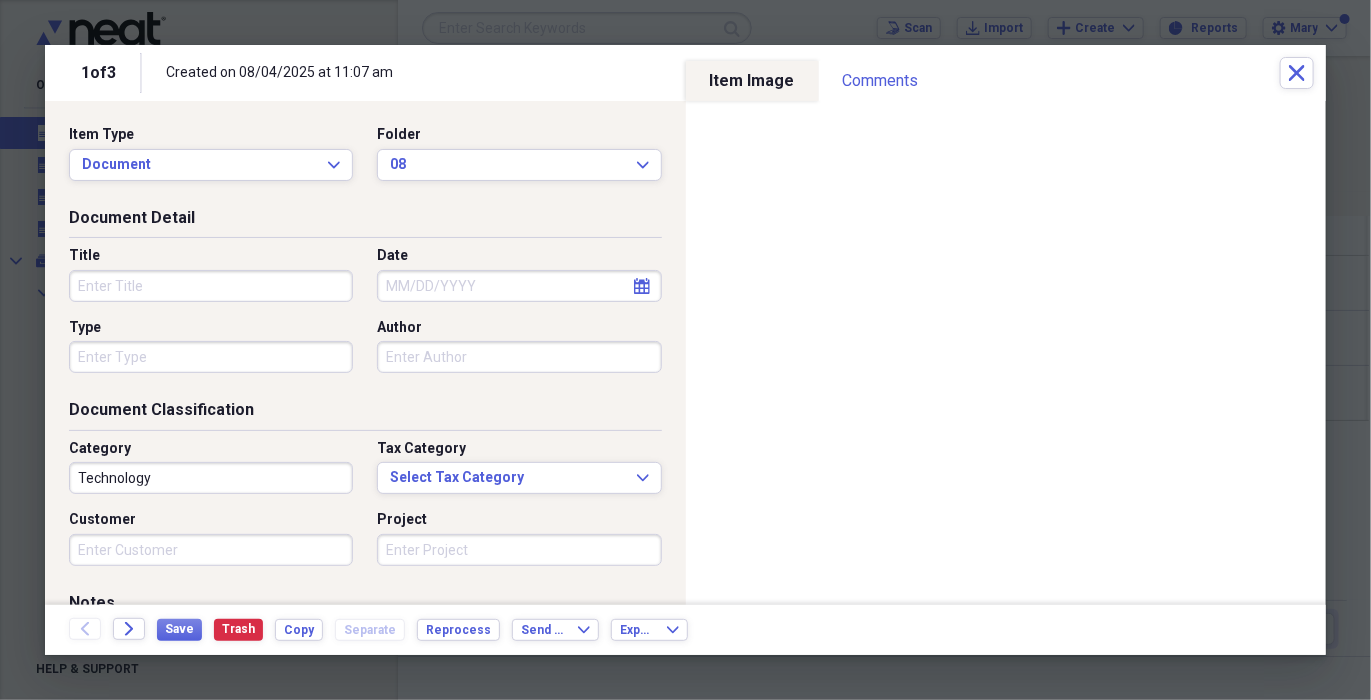 select on "7" 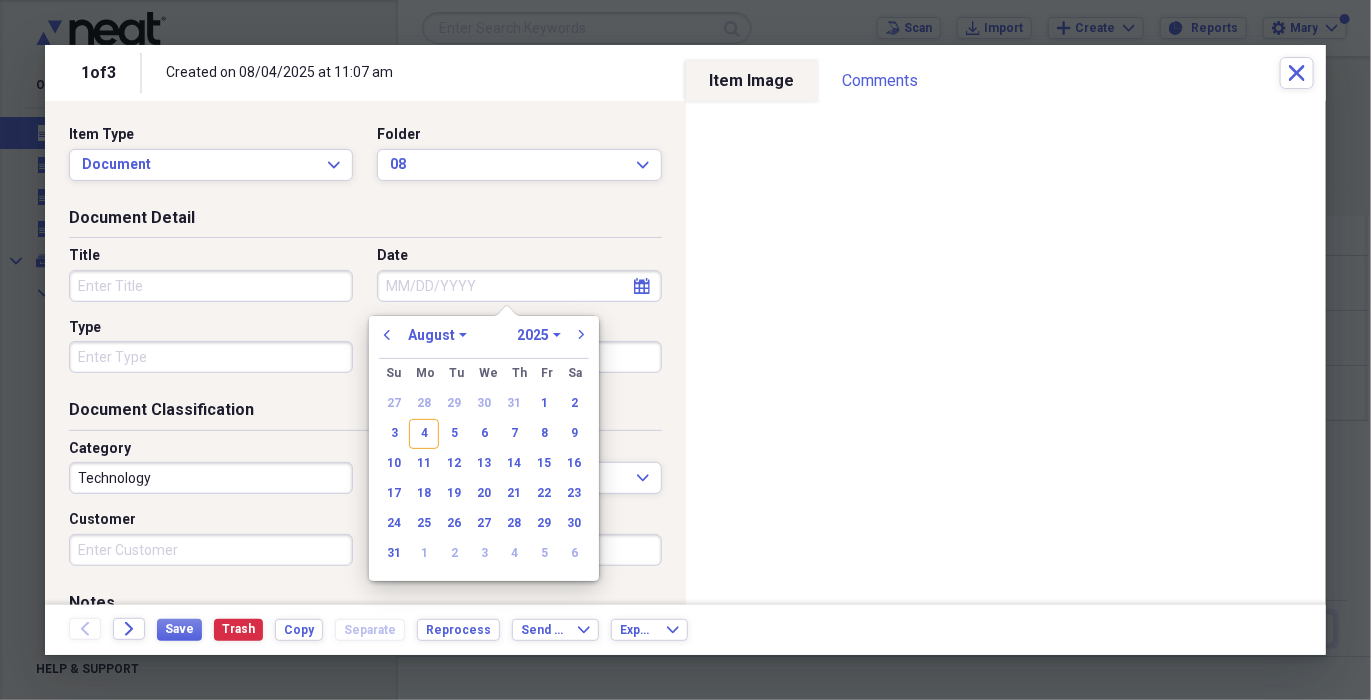 click on "Date" at bounding box center [519, 286] 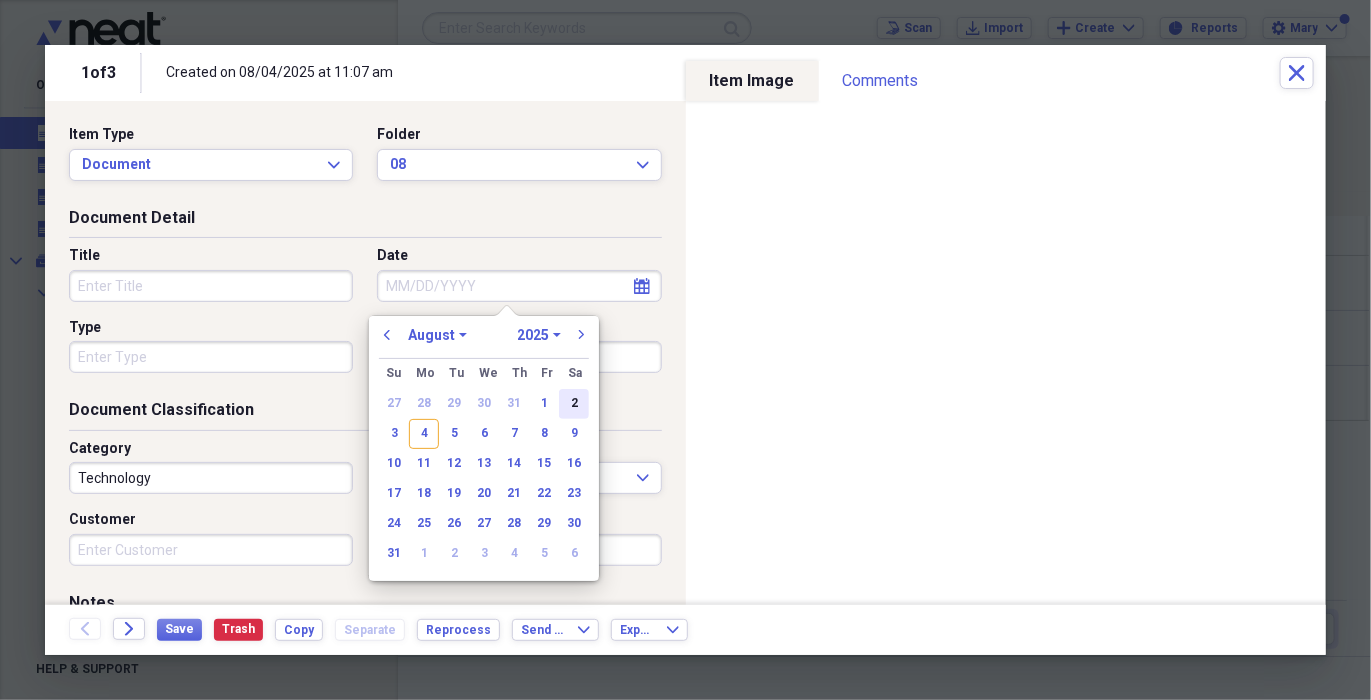 click on "2" at bounding box center (574, 404) 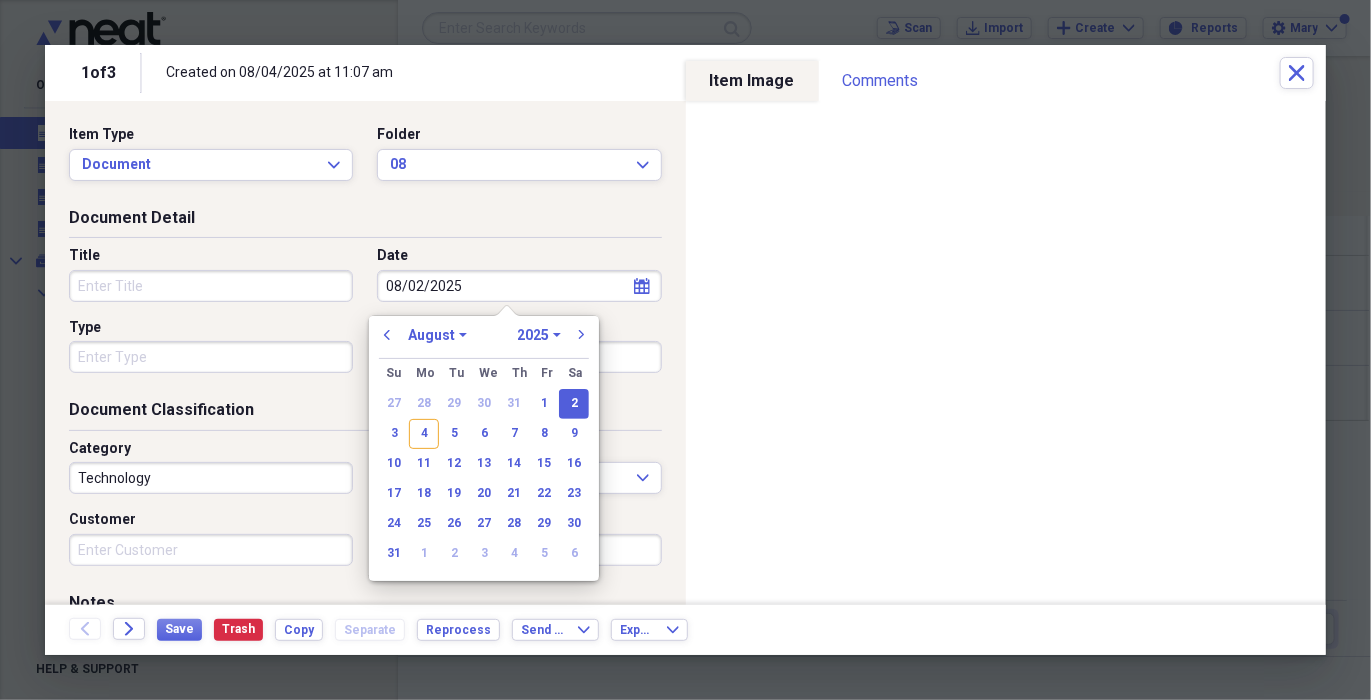 type on "08/02/2025" 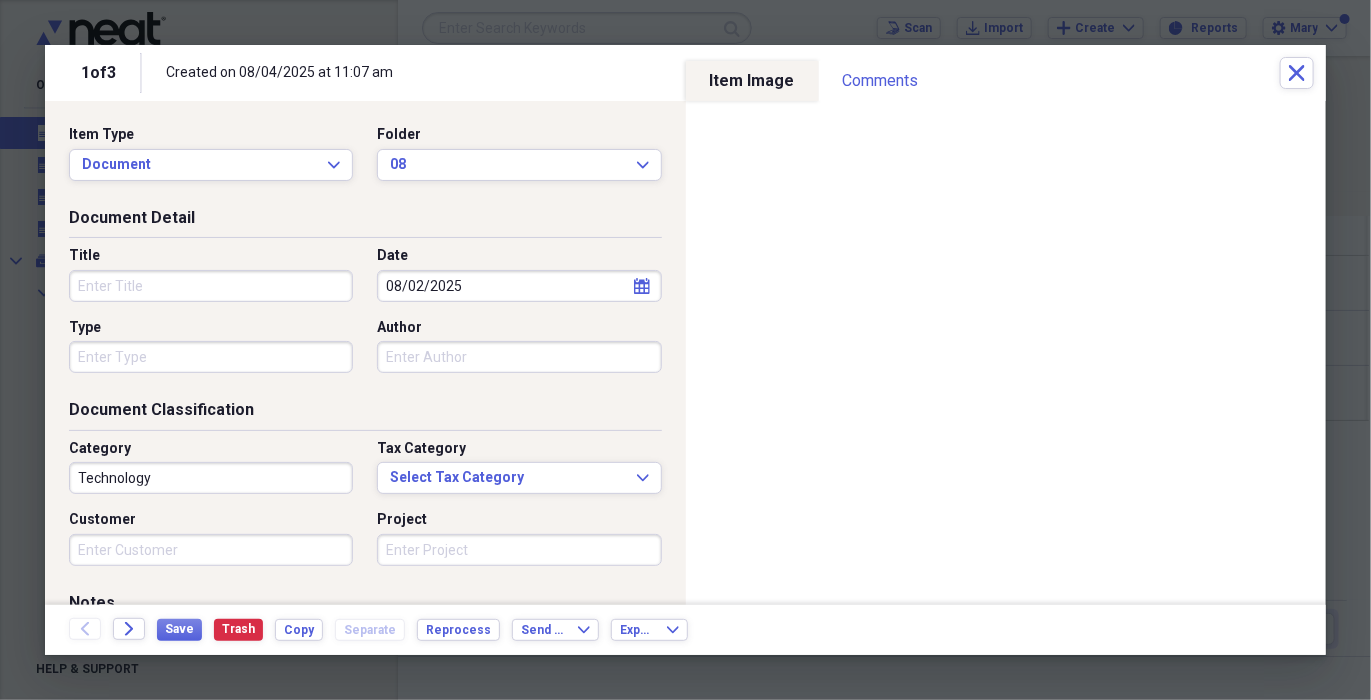 click on "Title" at bounding box center [211, 286] 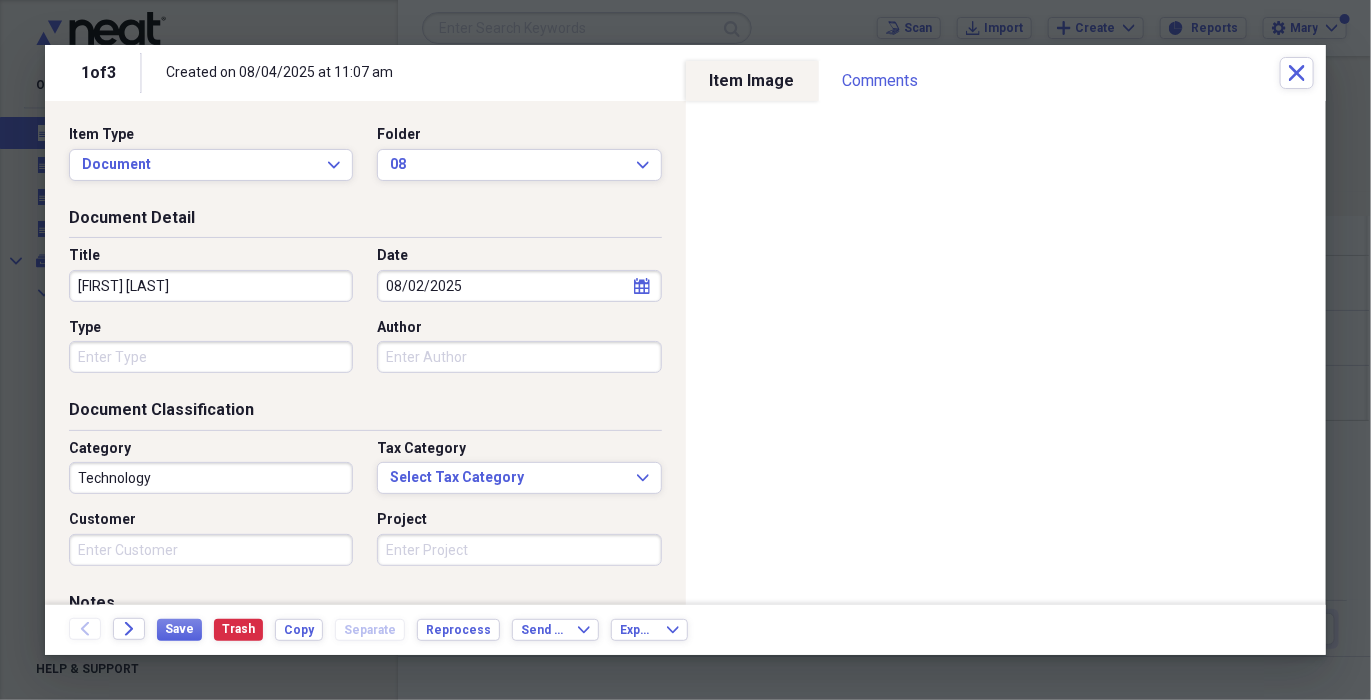type on "[FIRST] [LAST]" 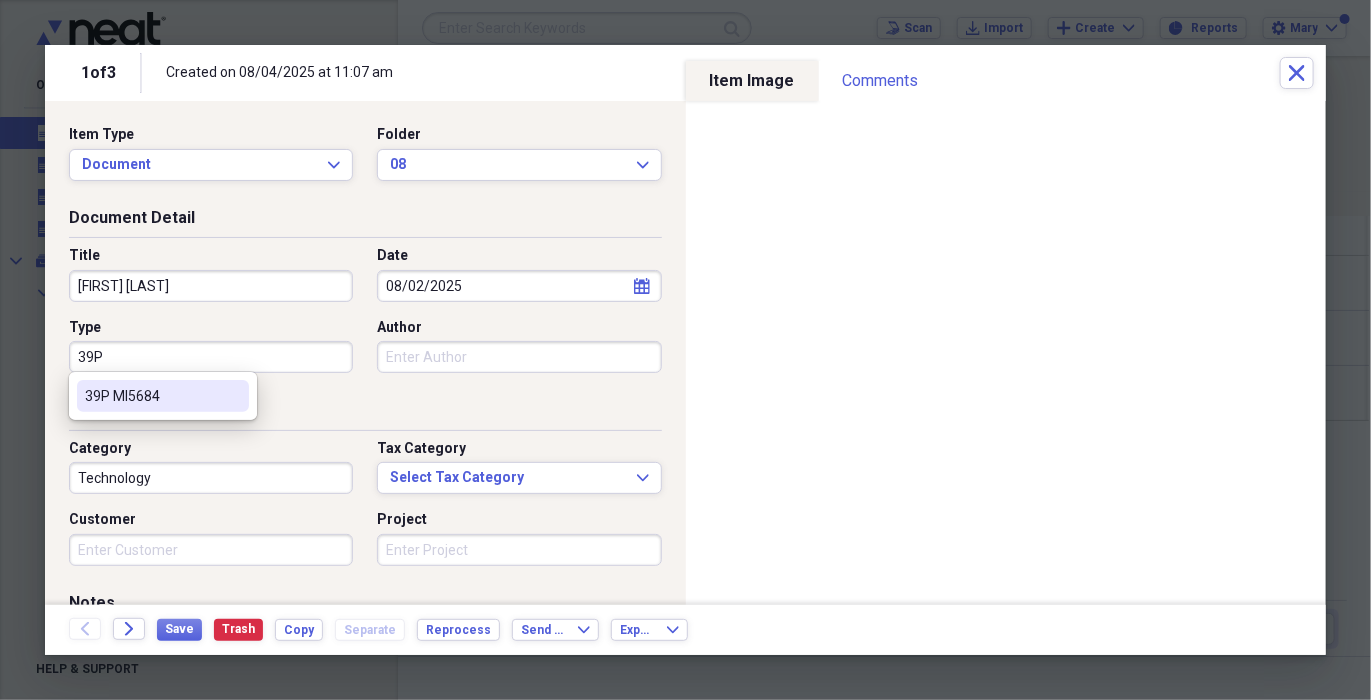 click on "39P" at bounding box center (211, 357) 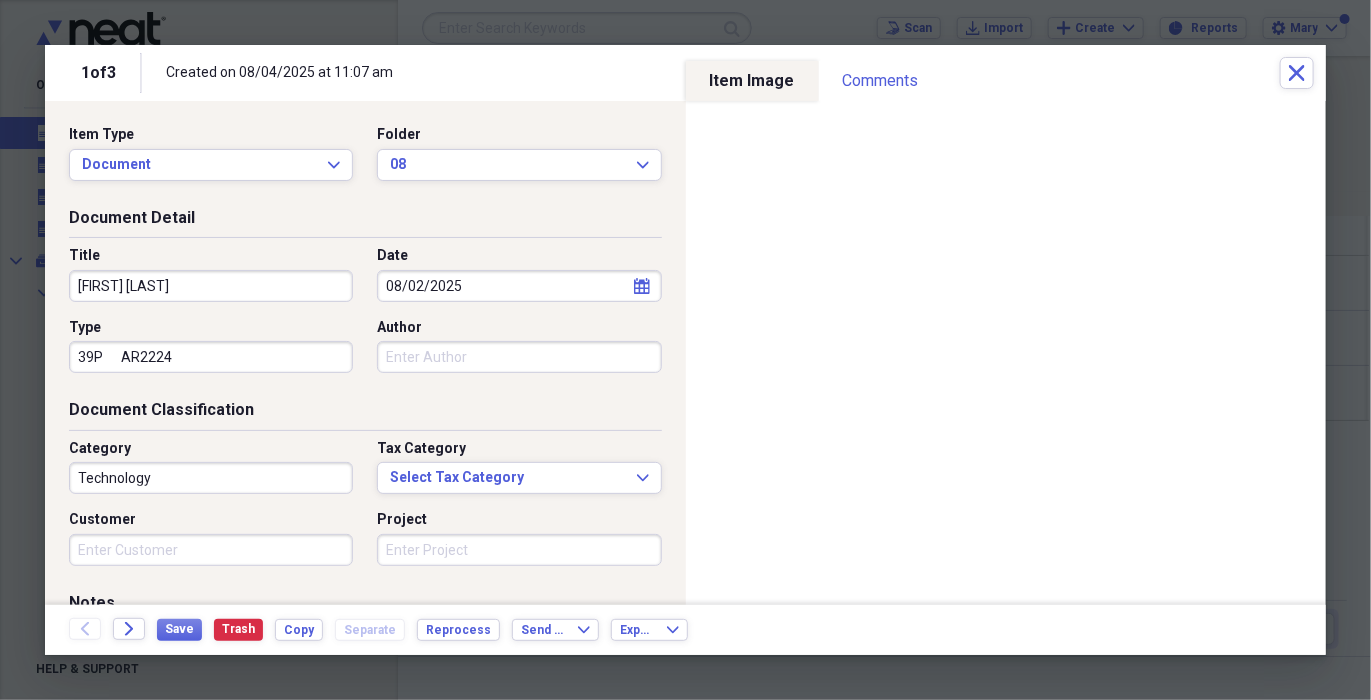 type on "39P      AR2224" 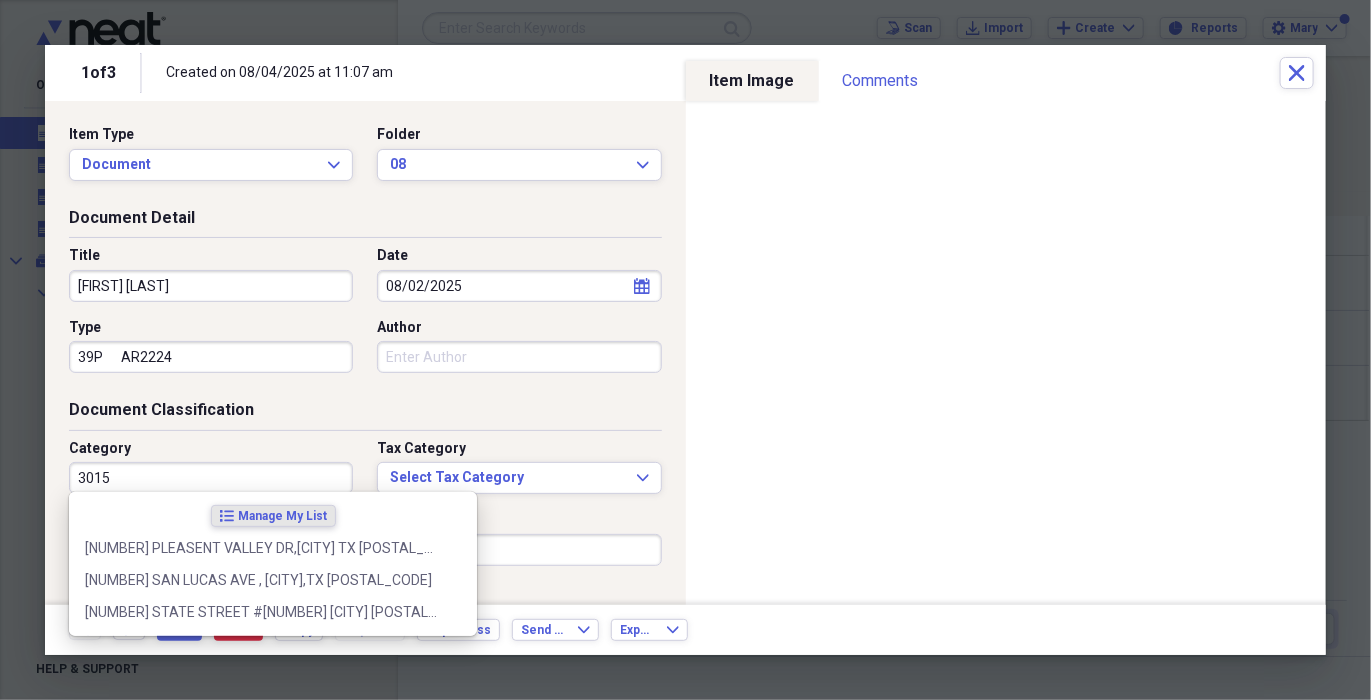 click on "3015" at bounding box center [211, 478] 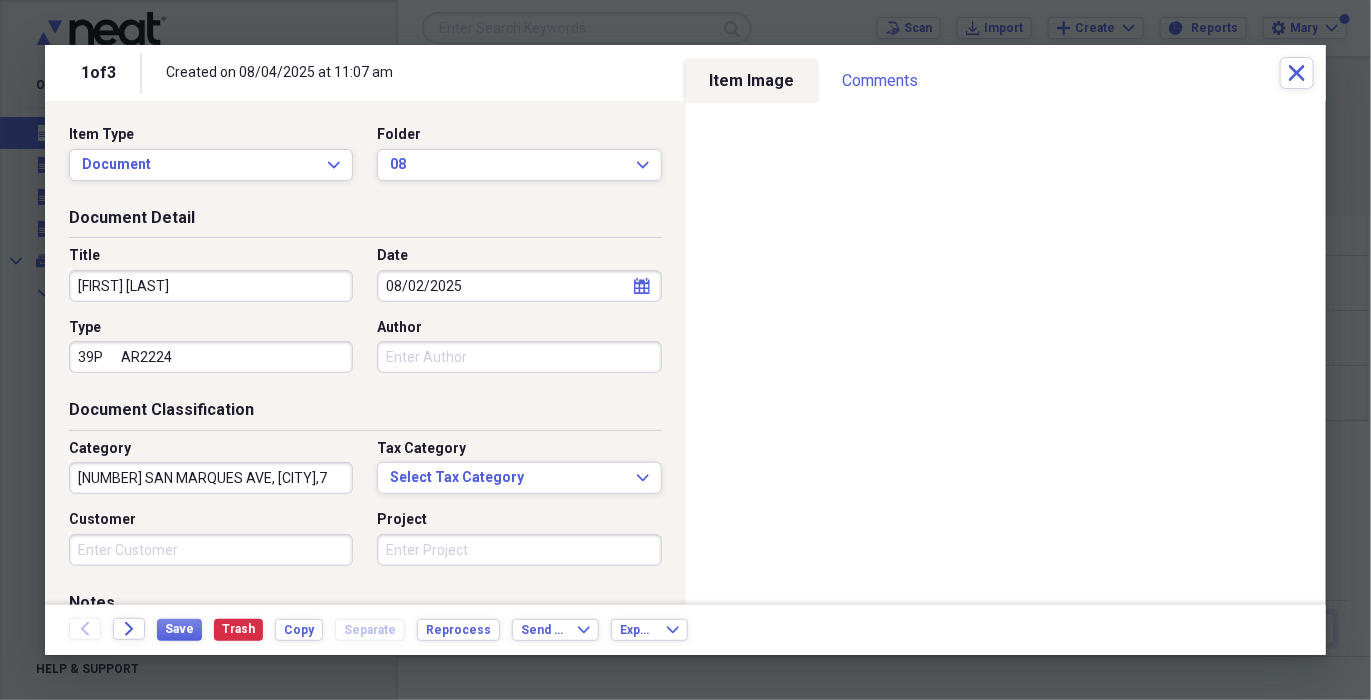click on "[NUMBER] SAN MARQUES AVE, [CITY],7" at bounding box center (211, 478) 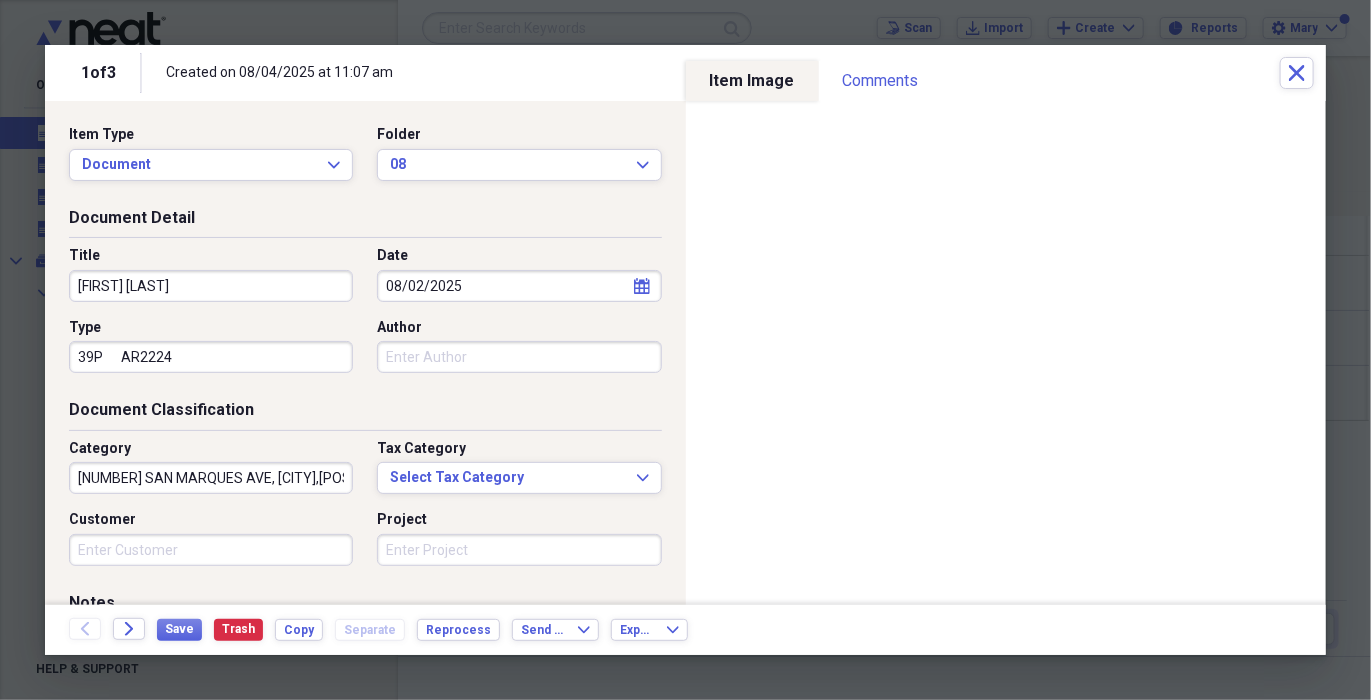 scroll, scrollTop: 0, scrollLeft: 0, axis: both 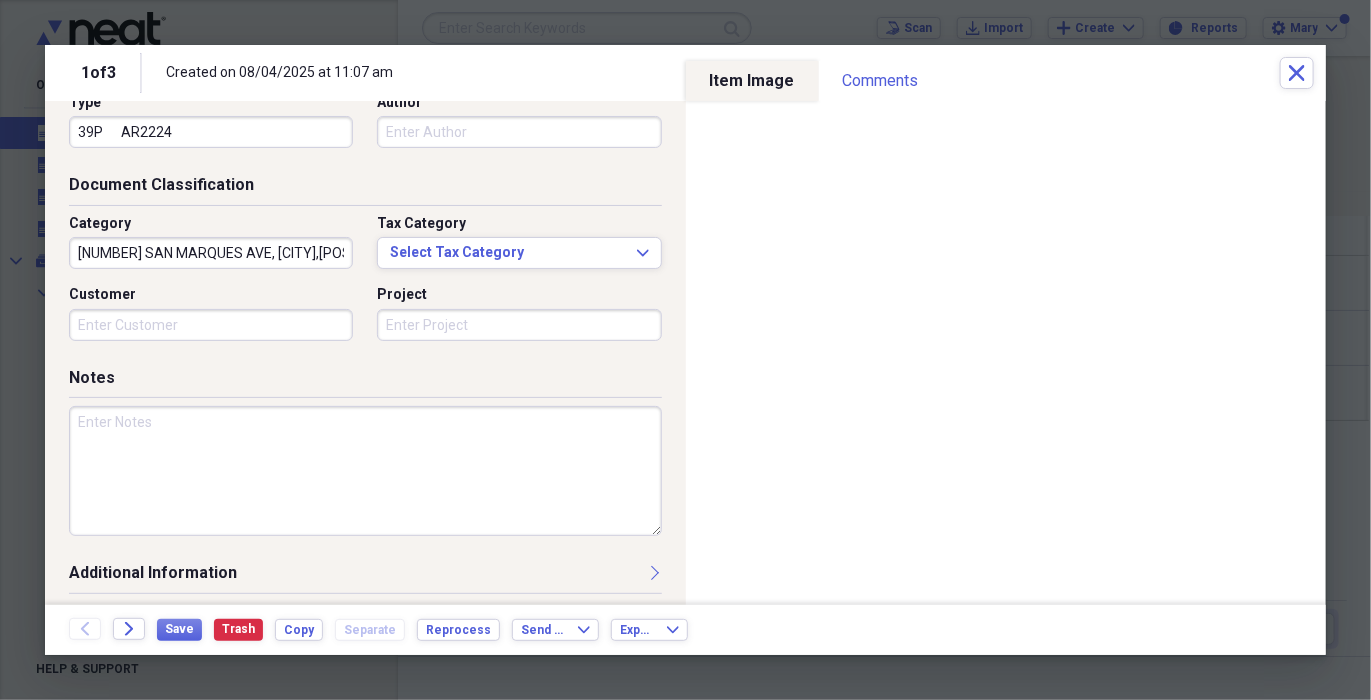 type on "[NUMBER] SAN MARQUES AVE, [CITY],[POSTAL_CODE]" 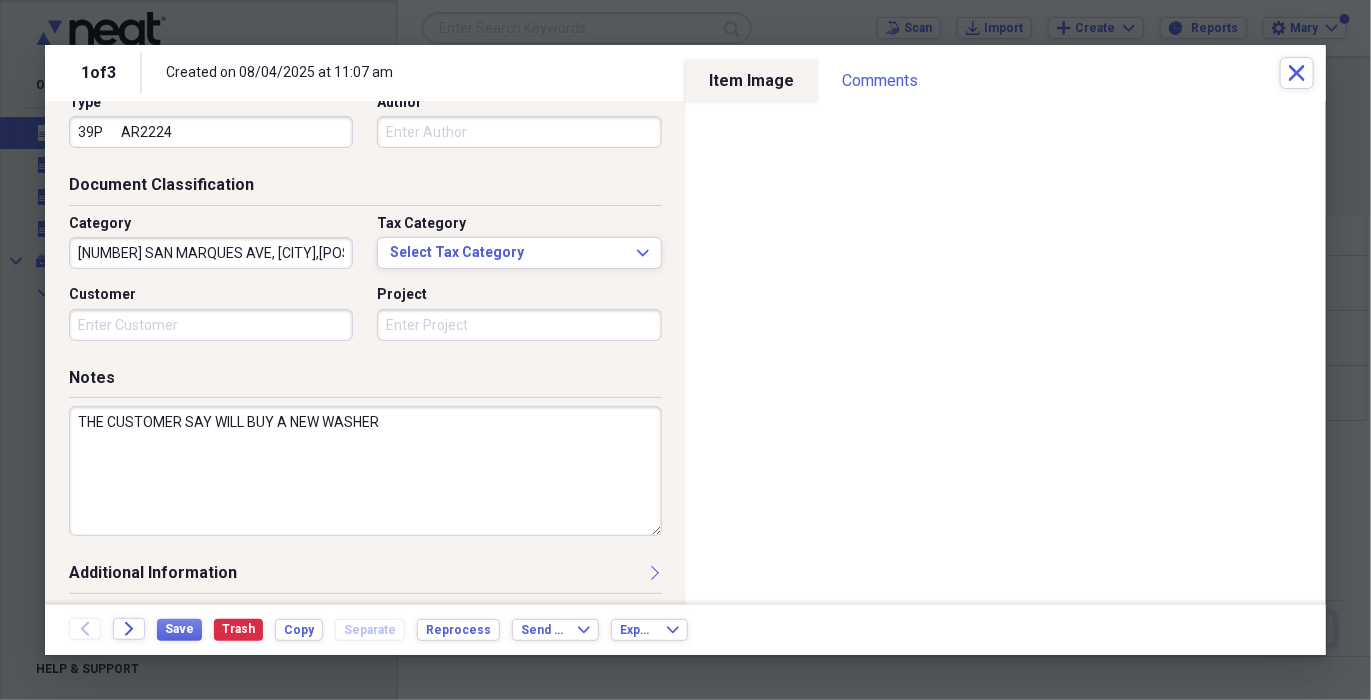 type on "THE CUSTOMER SAY WILL BUY A NEW WASHER" 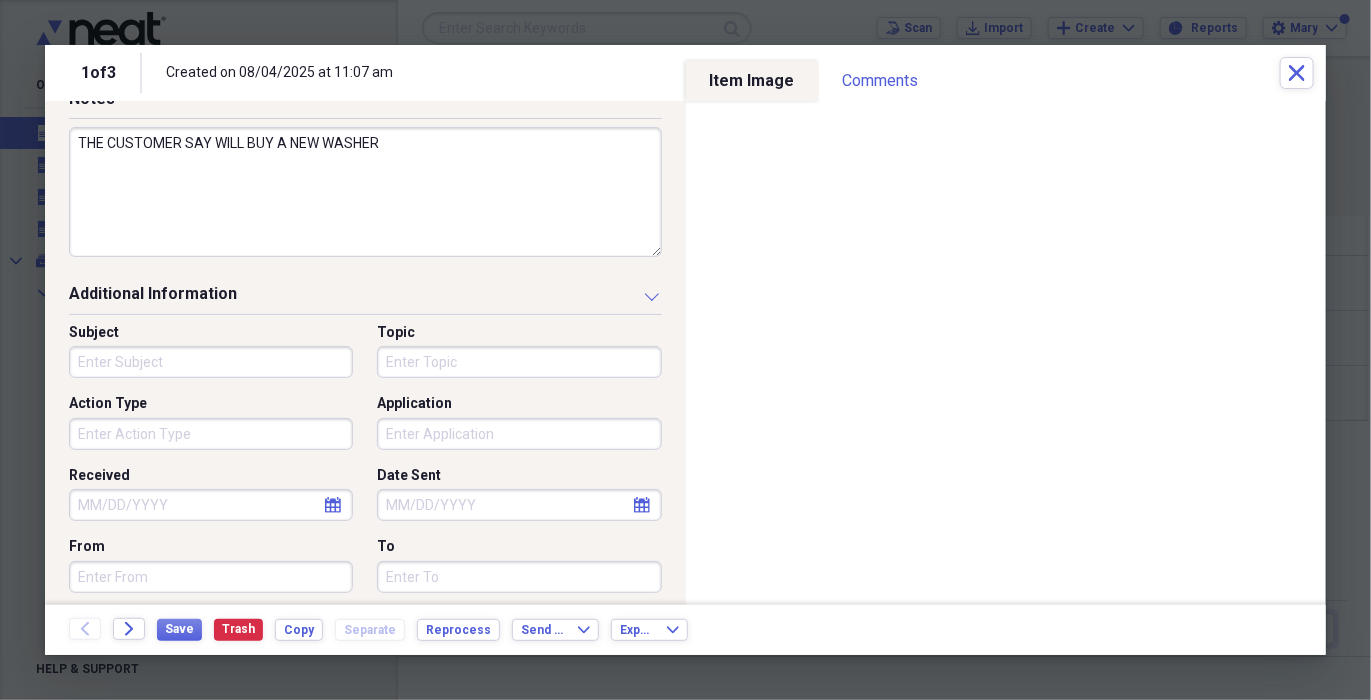 scroll, scrollTop: 525, scrollLeft: 0, axis: vertical 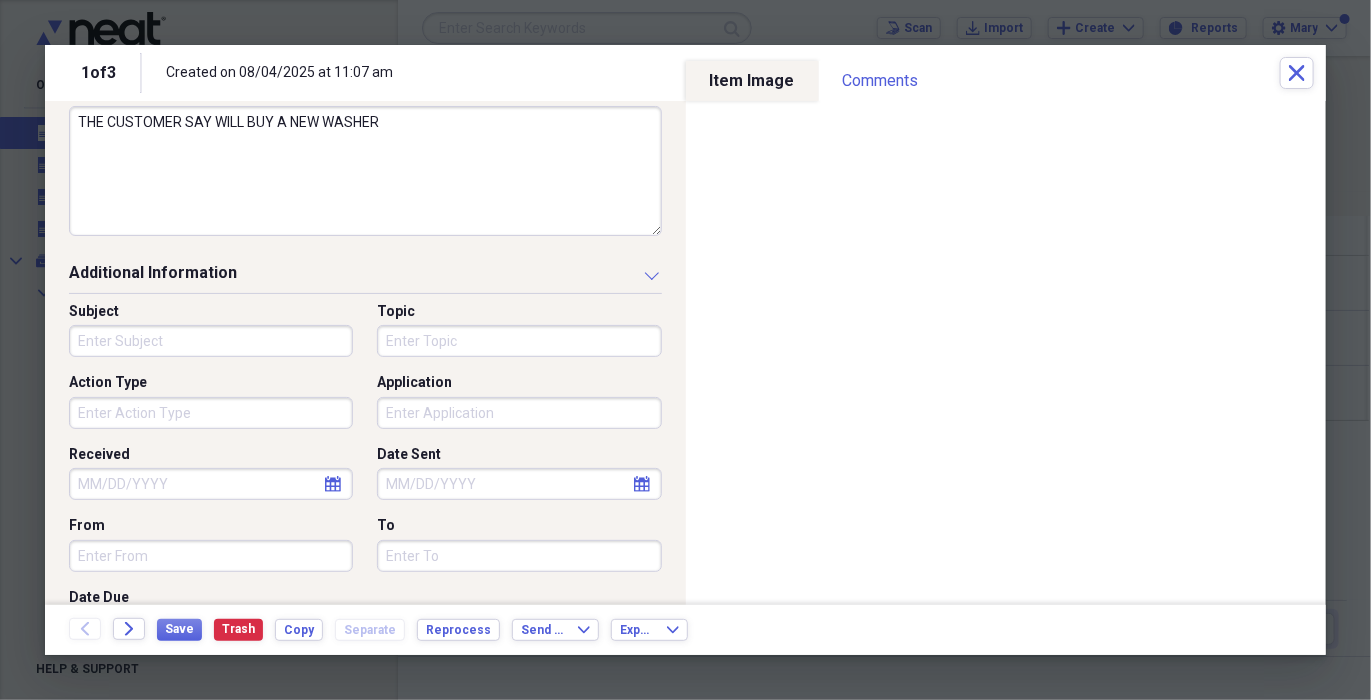 click on "Action Type" at bounding box center [211, 413] 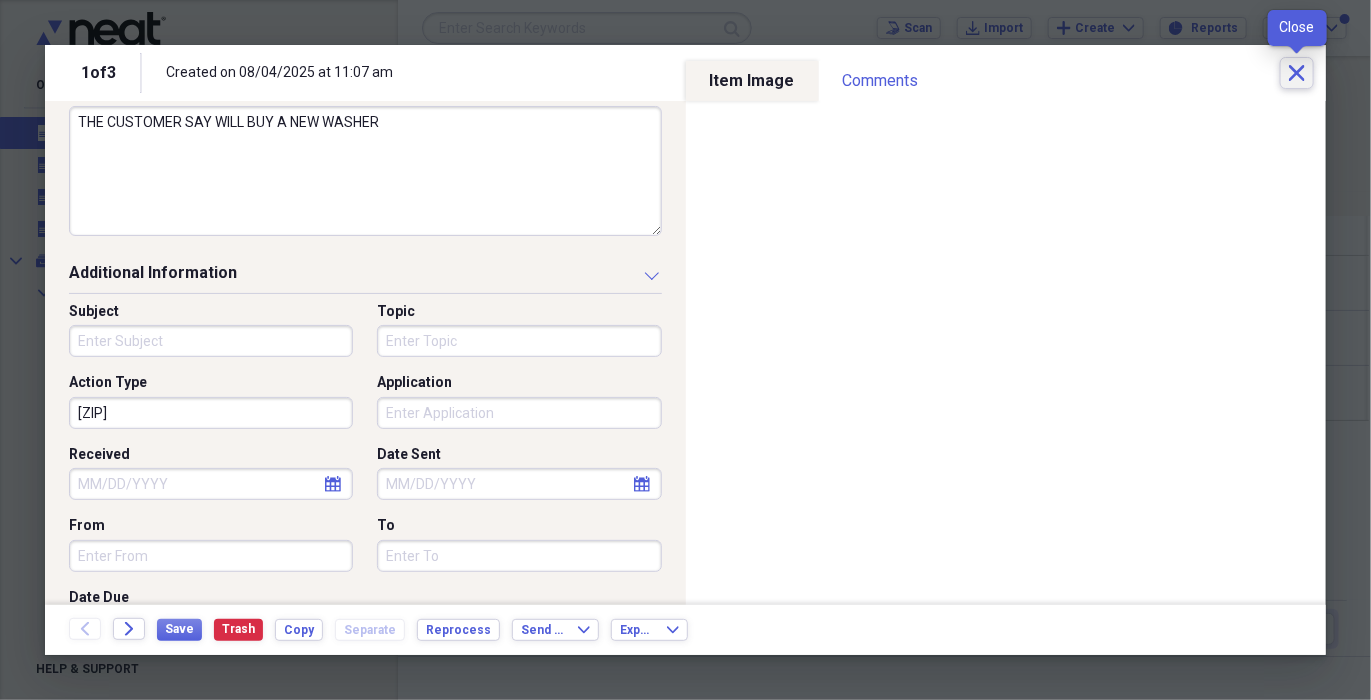 type on "[ZIP]" 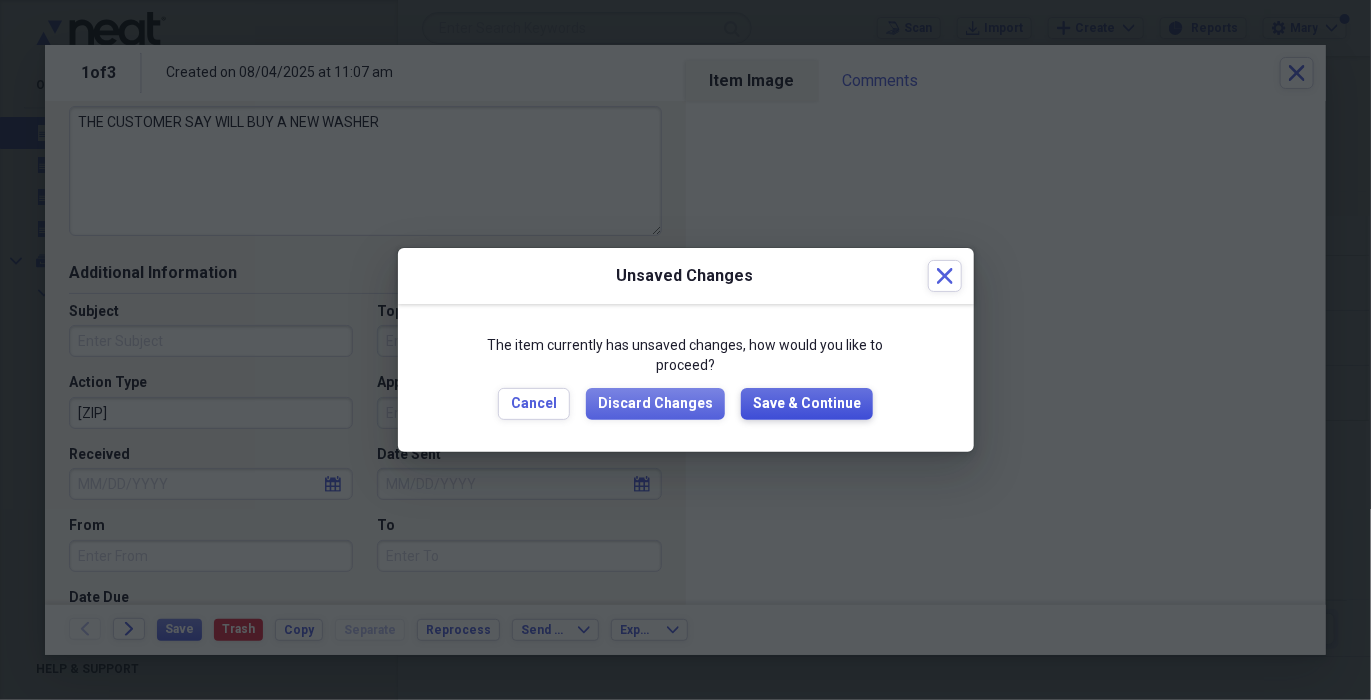 click on "Save & Continue" at bounding box center [807, 404] 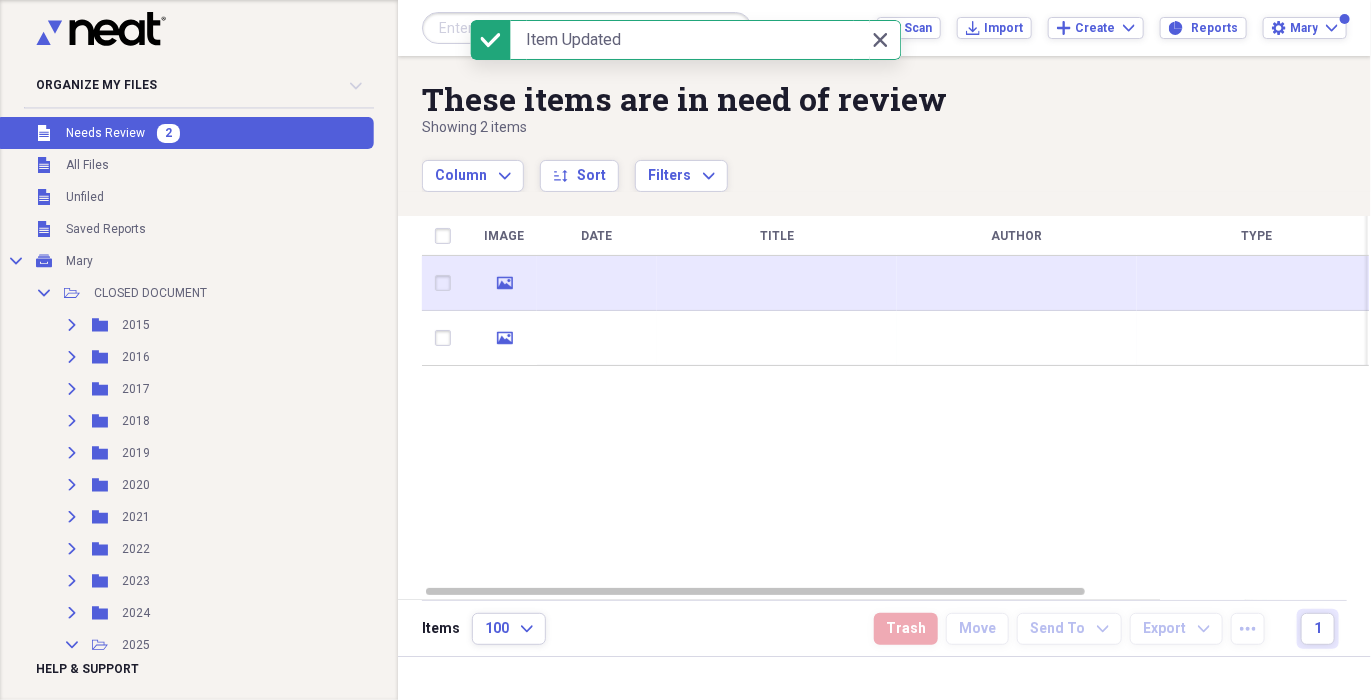 click at bounding box center (597, 283) 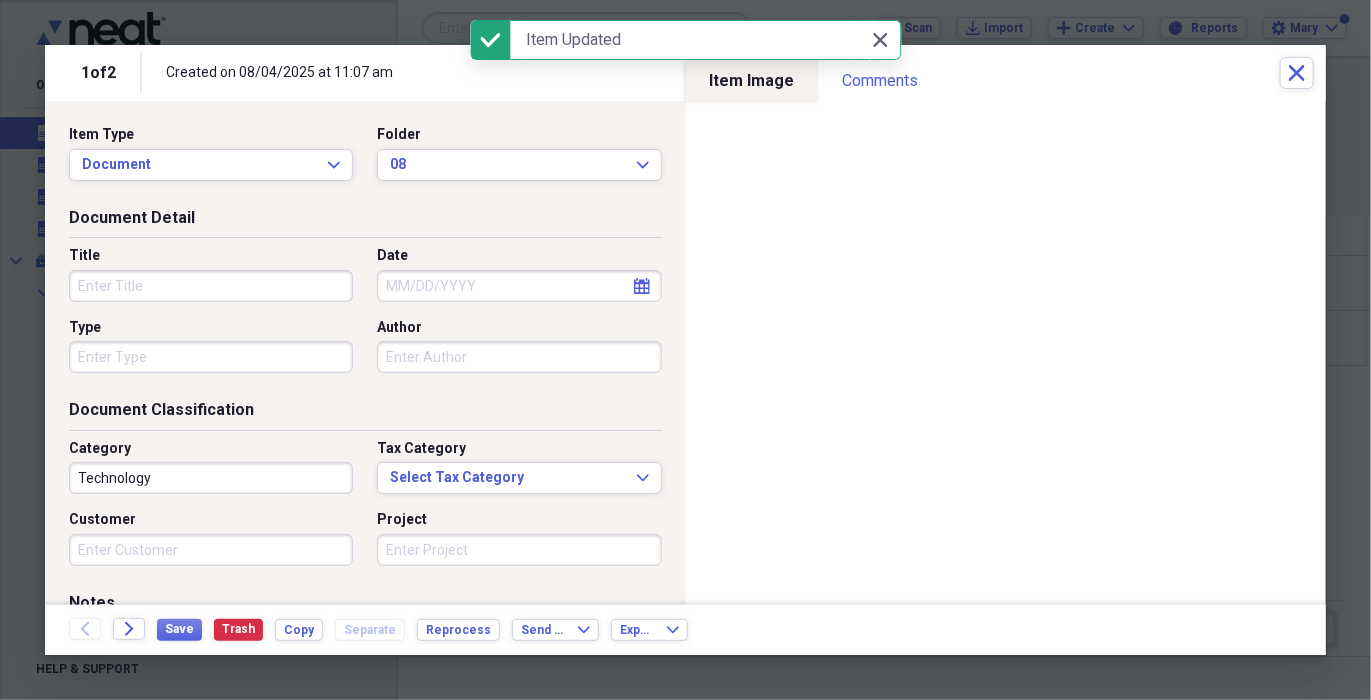 click 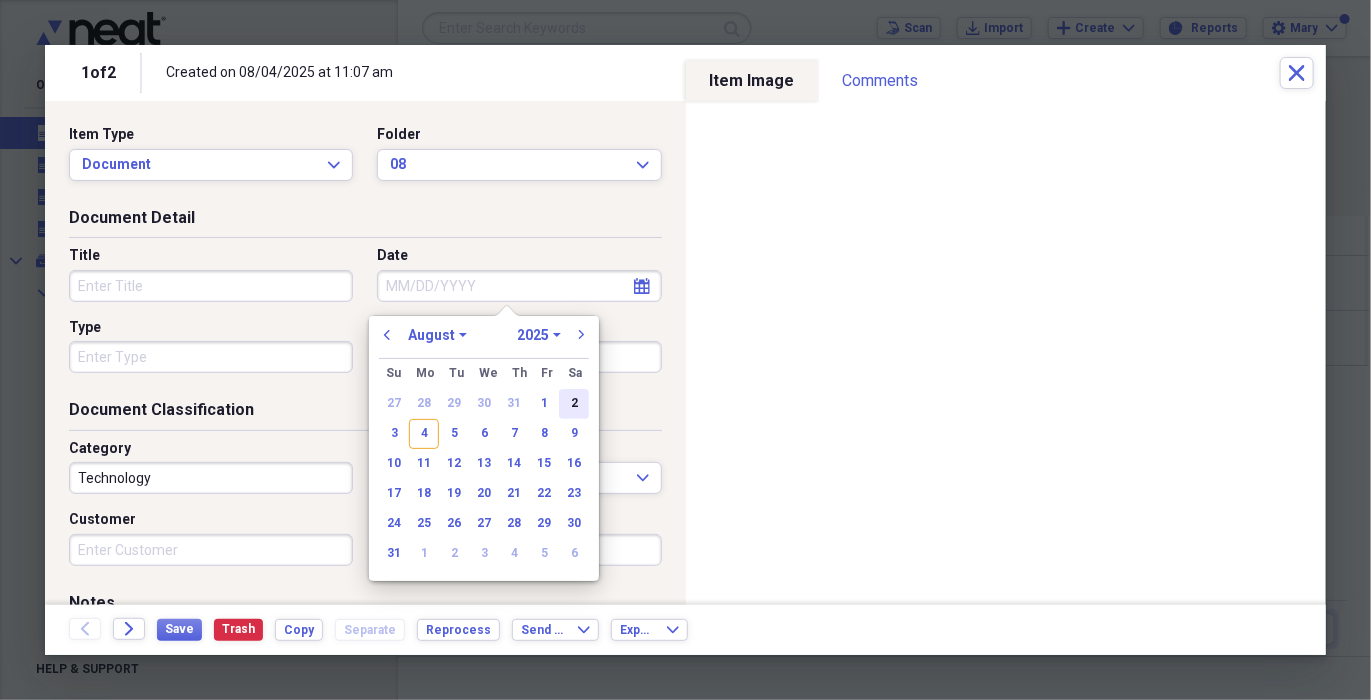 click on "2" at bounding box center (574, 404) 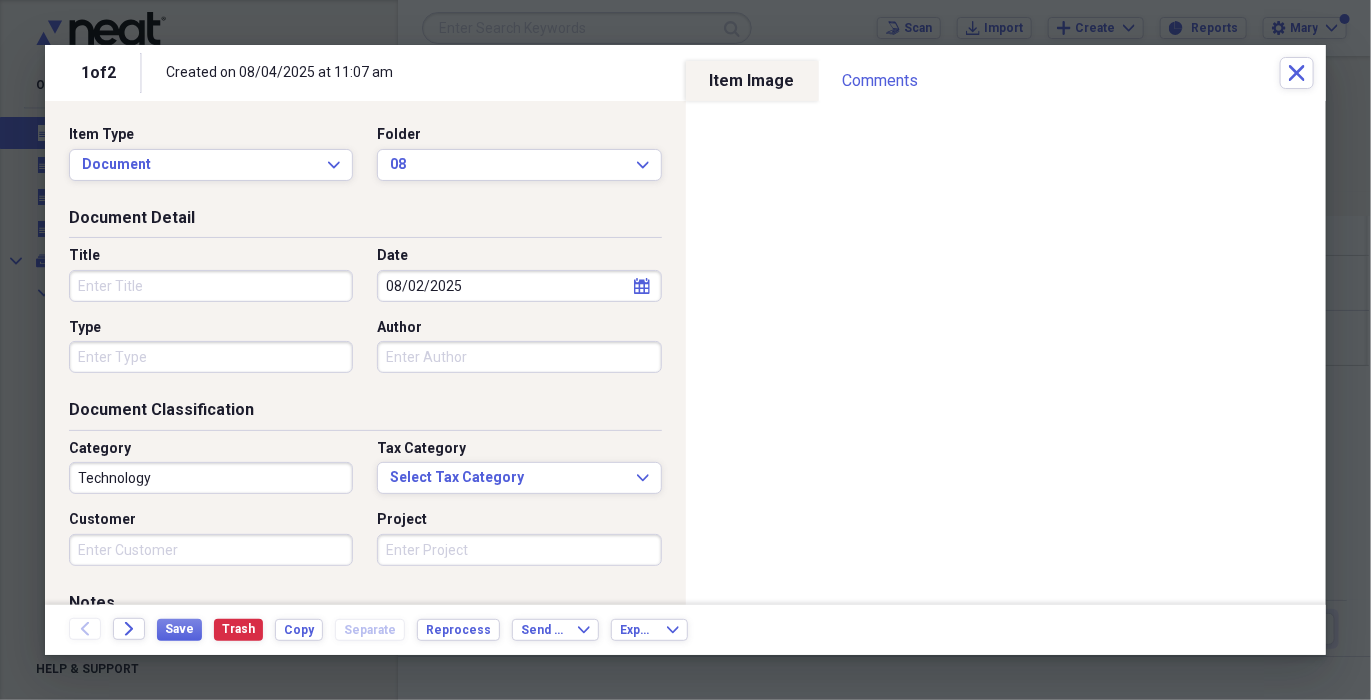 click on "Title" at bounding box center [211, 286] 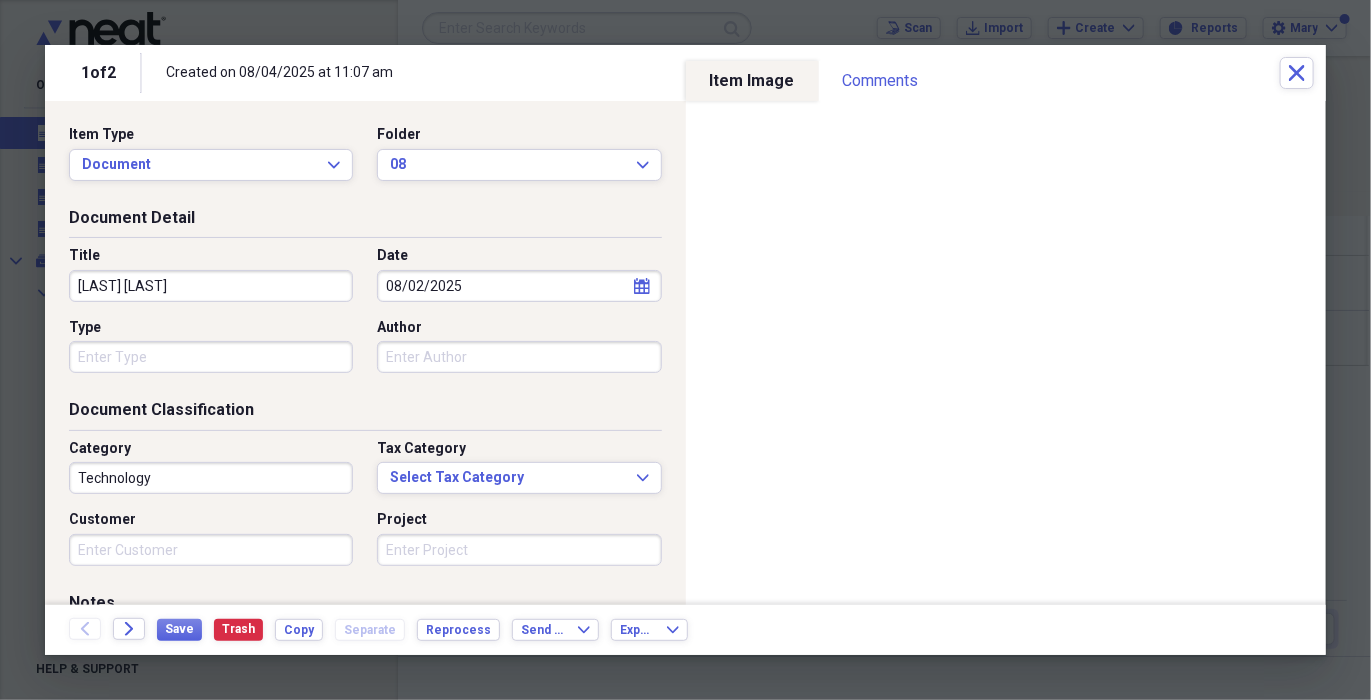 type on "[LAST] [LAST]" 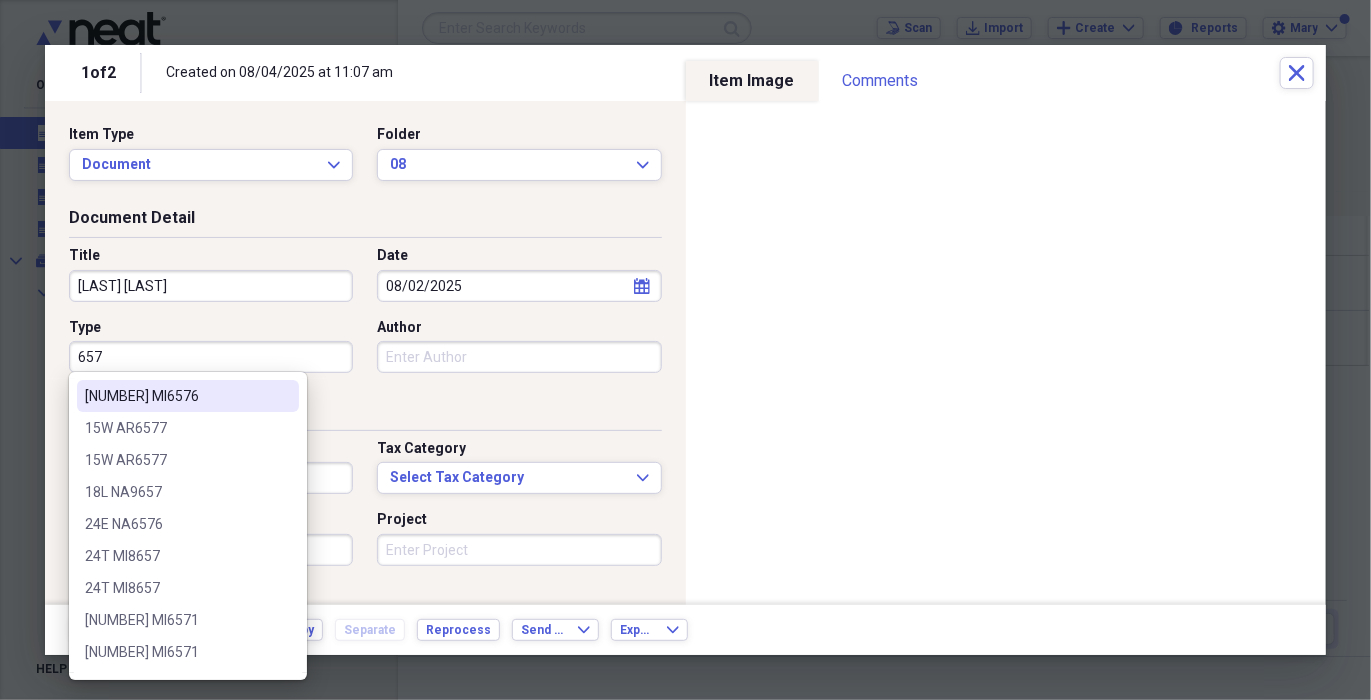 click on "657" at bounding box center [211, 357] 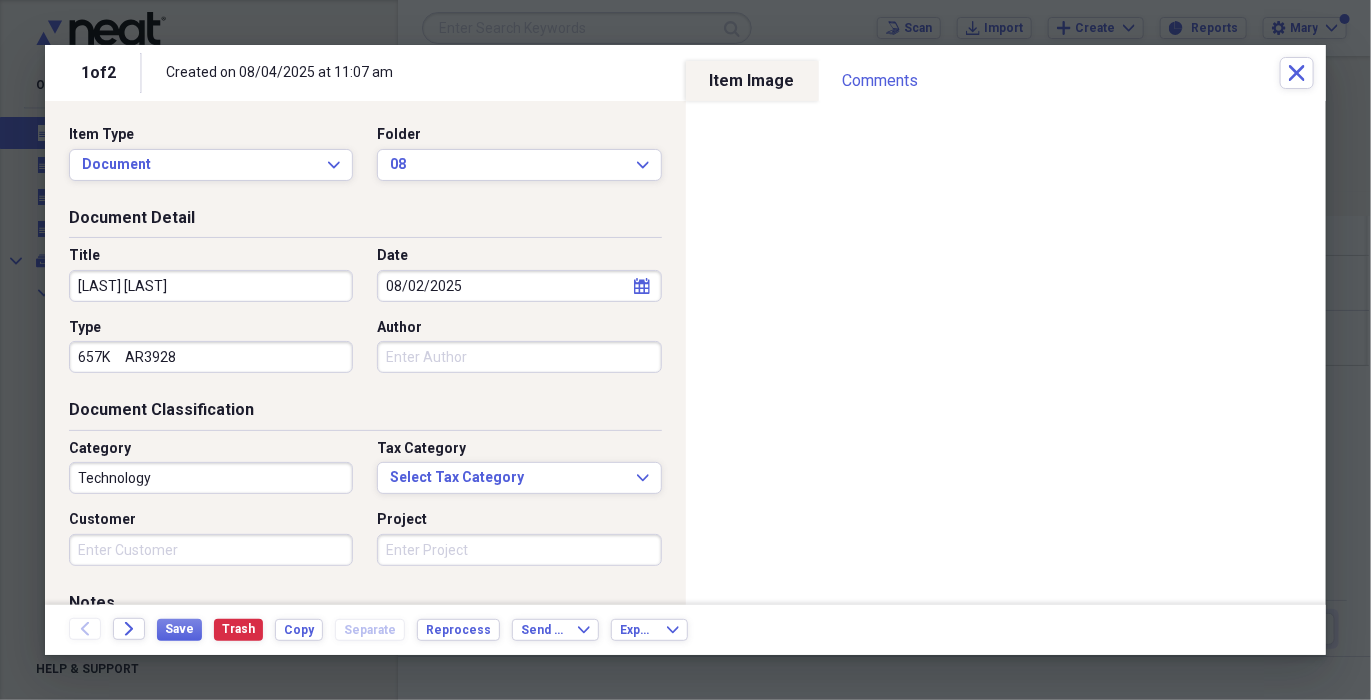type on "657K     AR3928" 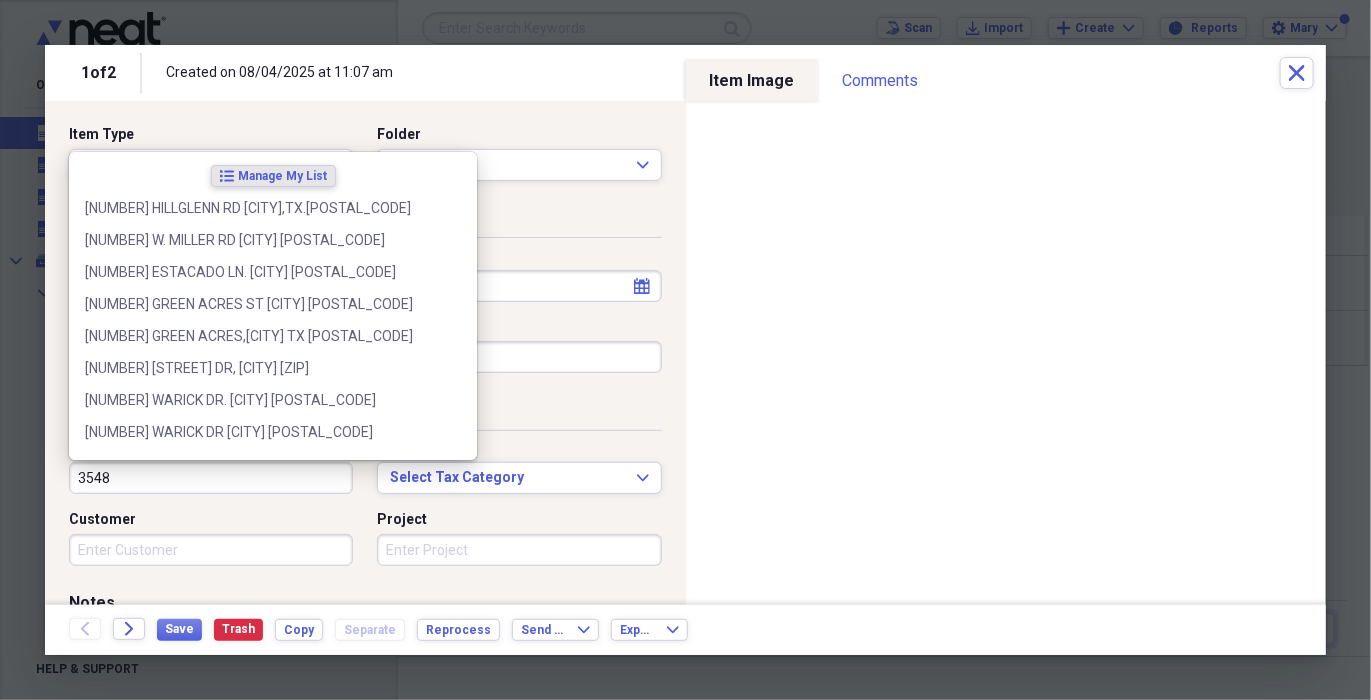 click on "3548" at bounding box center (211, 478) 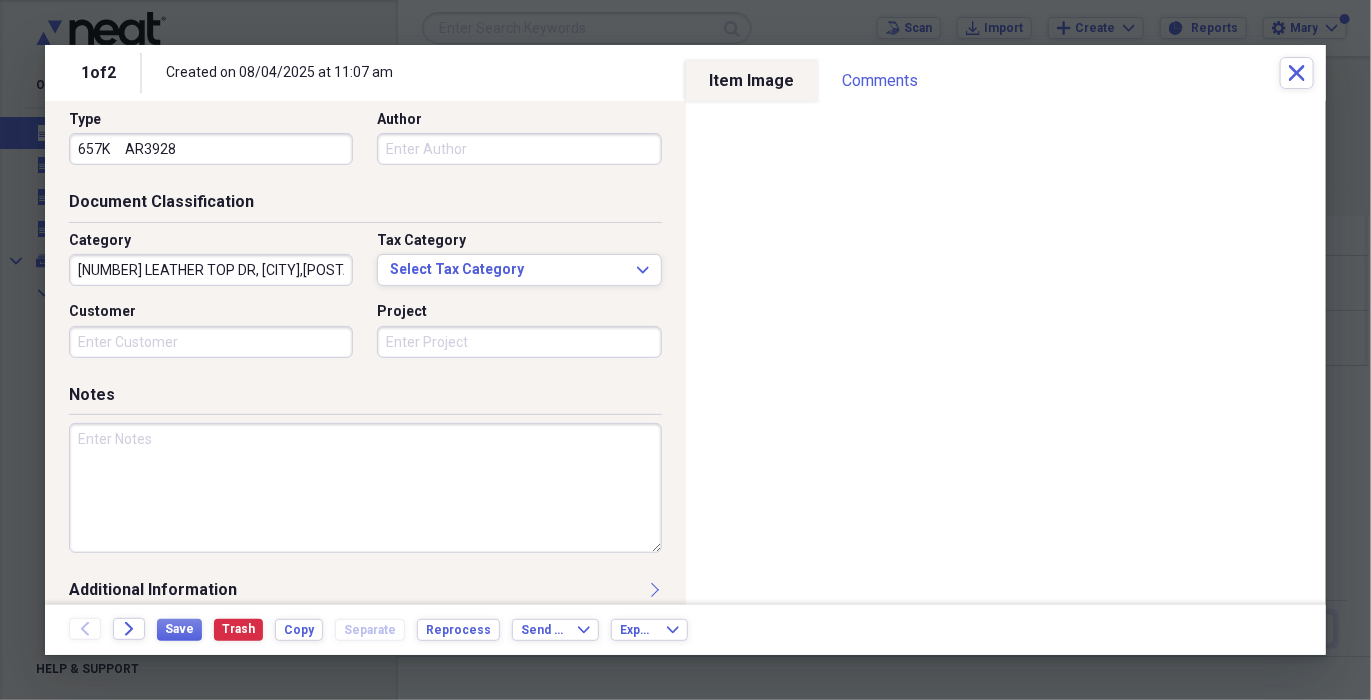 scroll, scrollTop: 225, scrollLeft: 0, axis: vertical 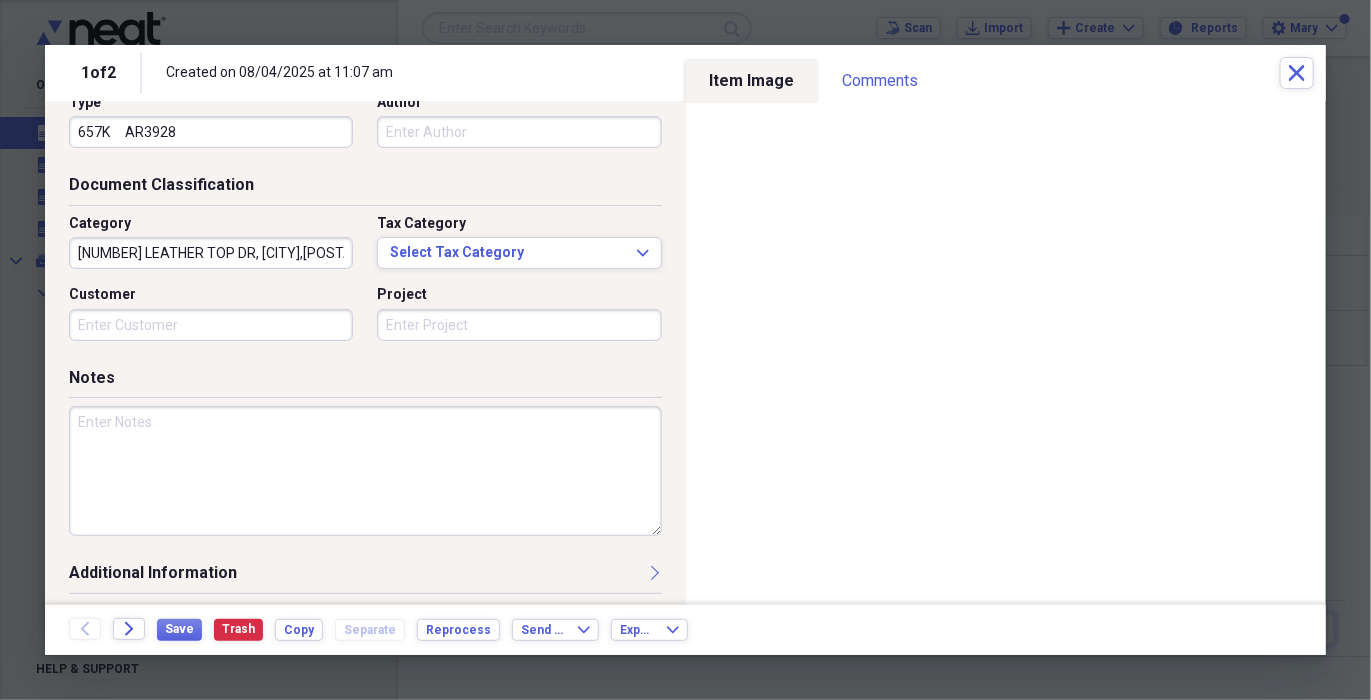 type on "[NUMBER] LEATHER TOP DR, [CITY],[POSTAL_CODE]" 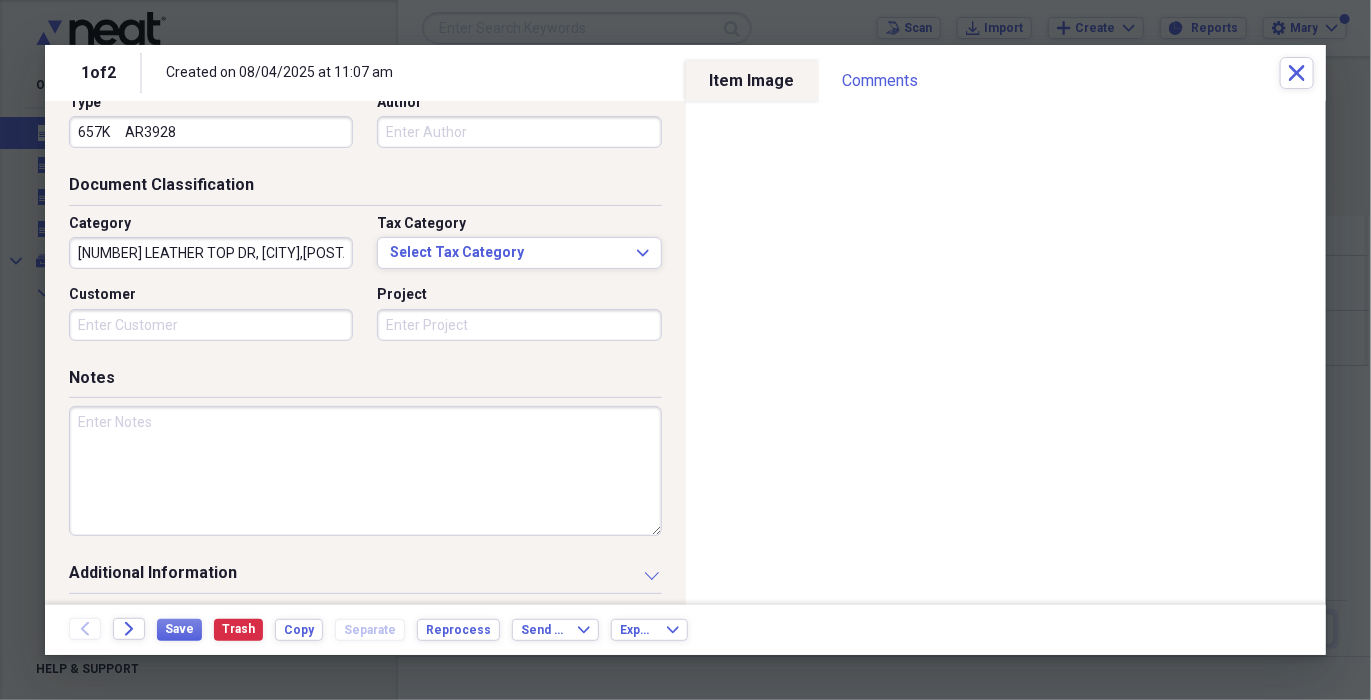 scroll, scrollTop: 425, scrollLeft: 0, axis: vertical 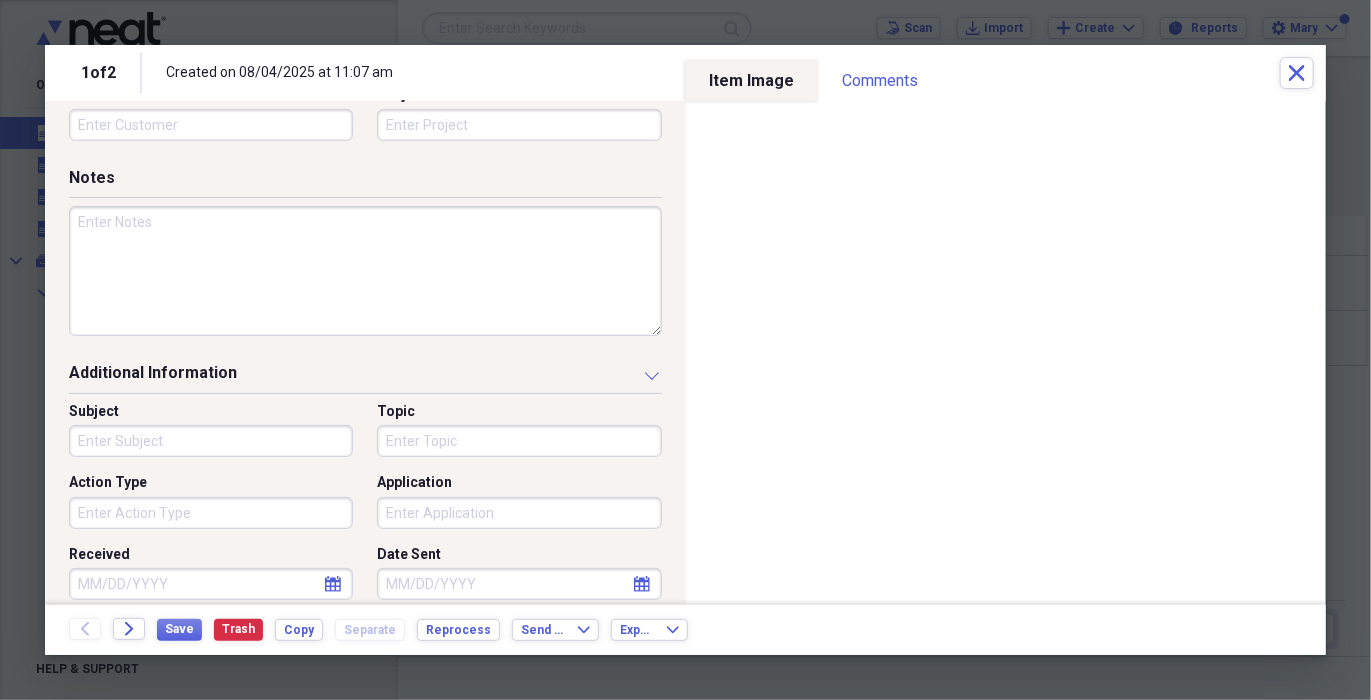 click on "Action Type" at bounding box center [211, 513] 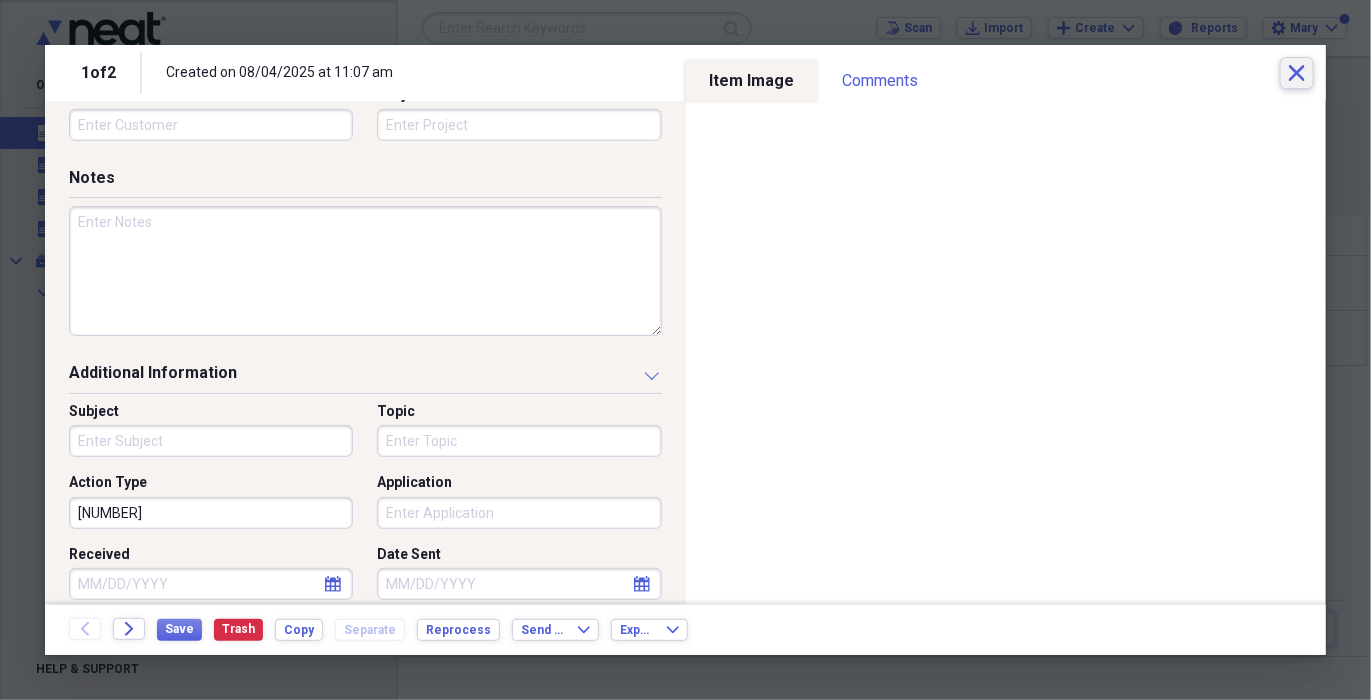 type on "[NUMBER]" 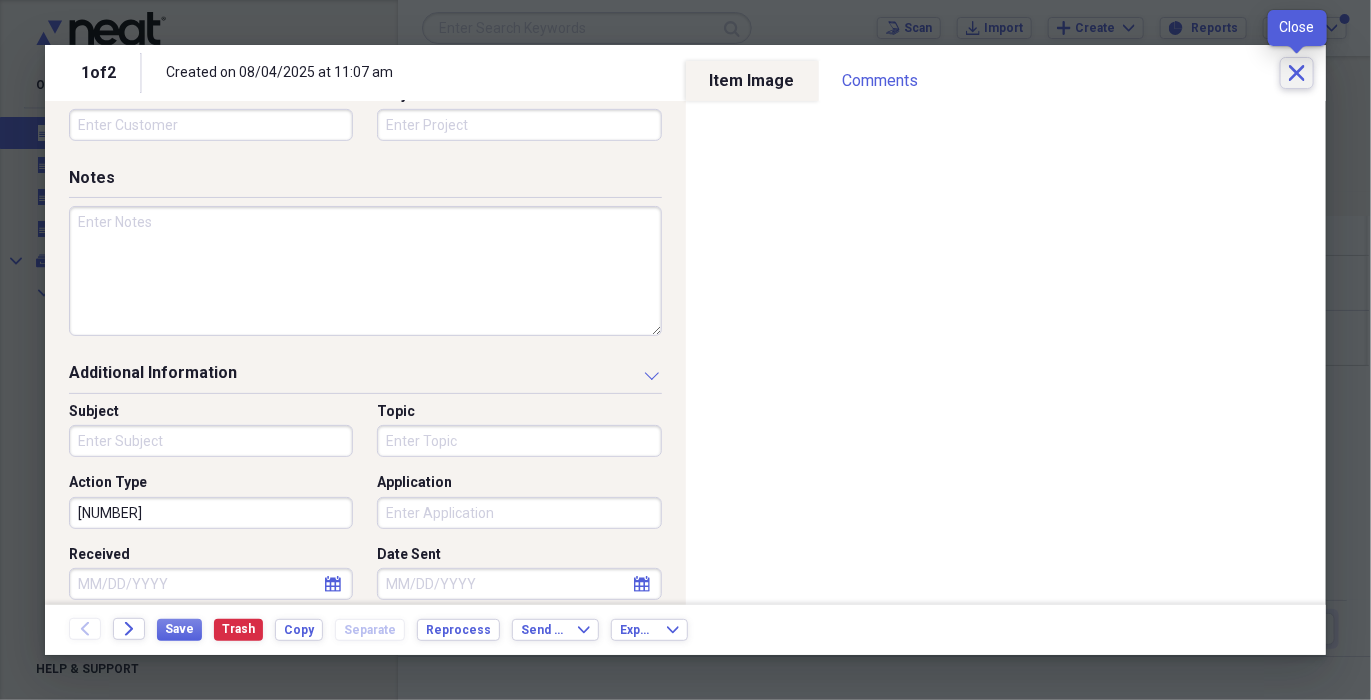 click on "Close" at bounding box center (1297, 73) 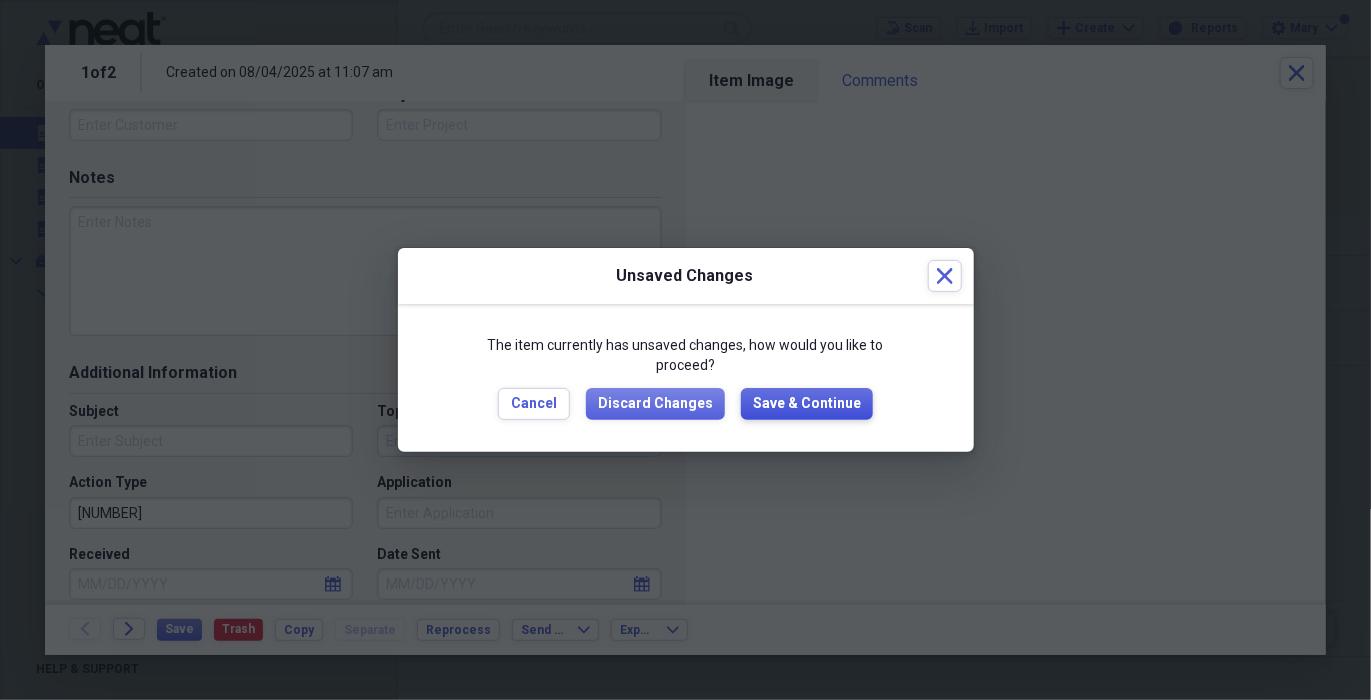 click on "Save & Continue" at bounding box center [807, 404] 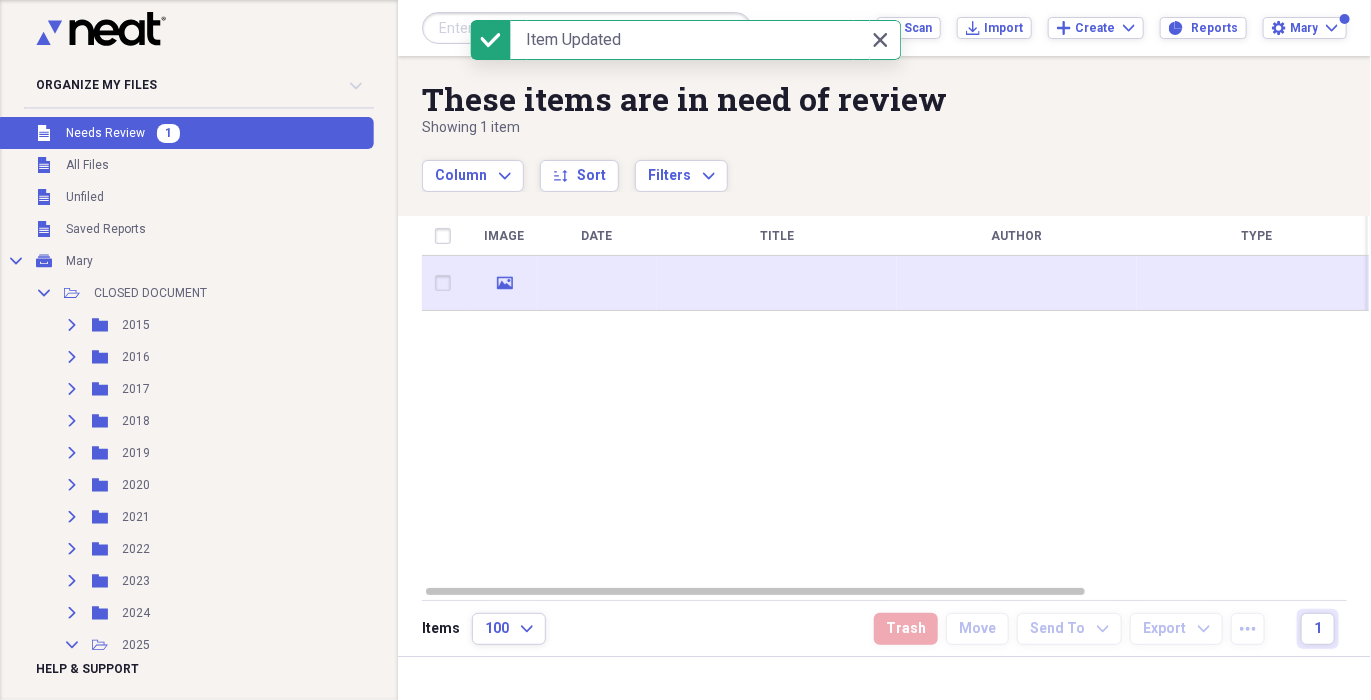 click at bounding box center (777, 283) 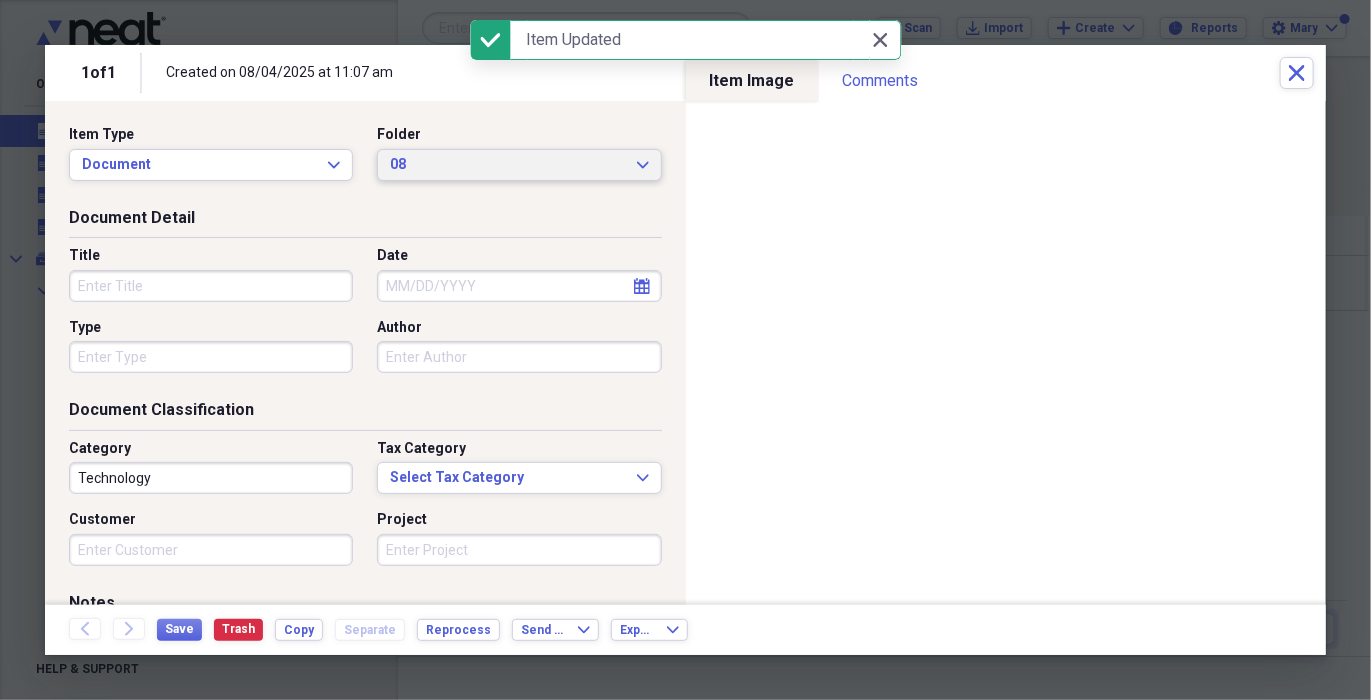 click on "08 Expand" at bounding box center (519, 165) 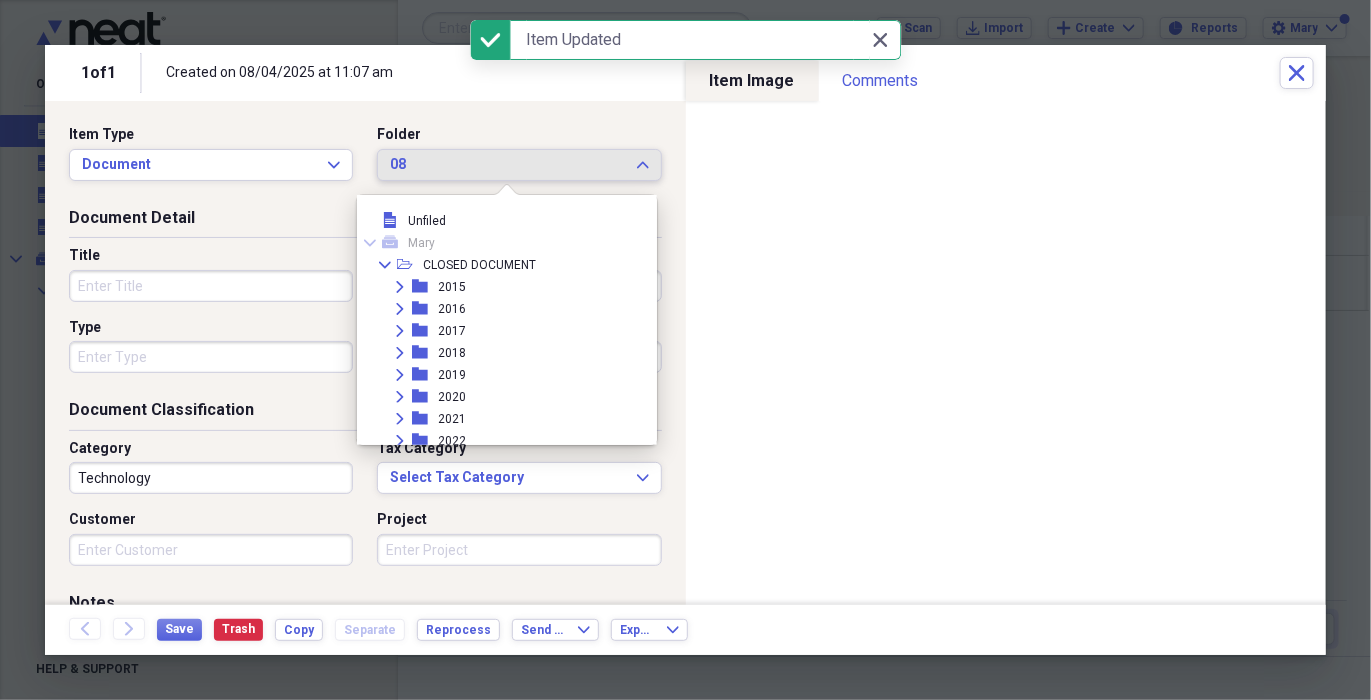 scroll, scrollTop: 362, scrollLeft: 0, axis: vertical 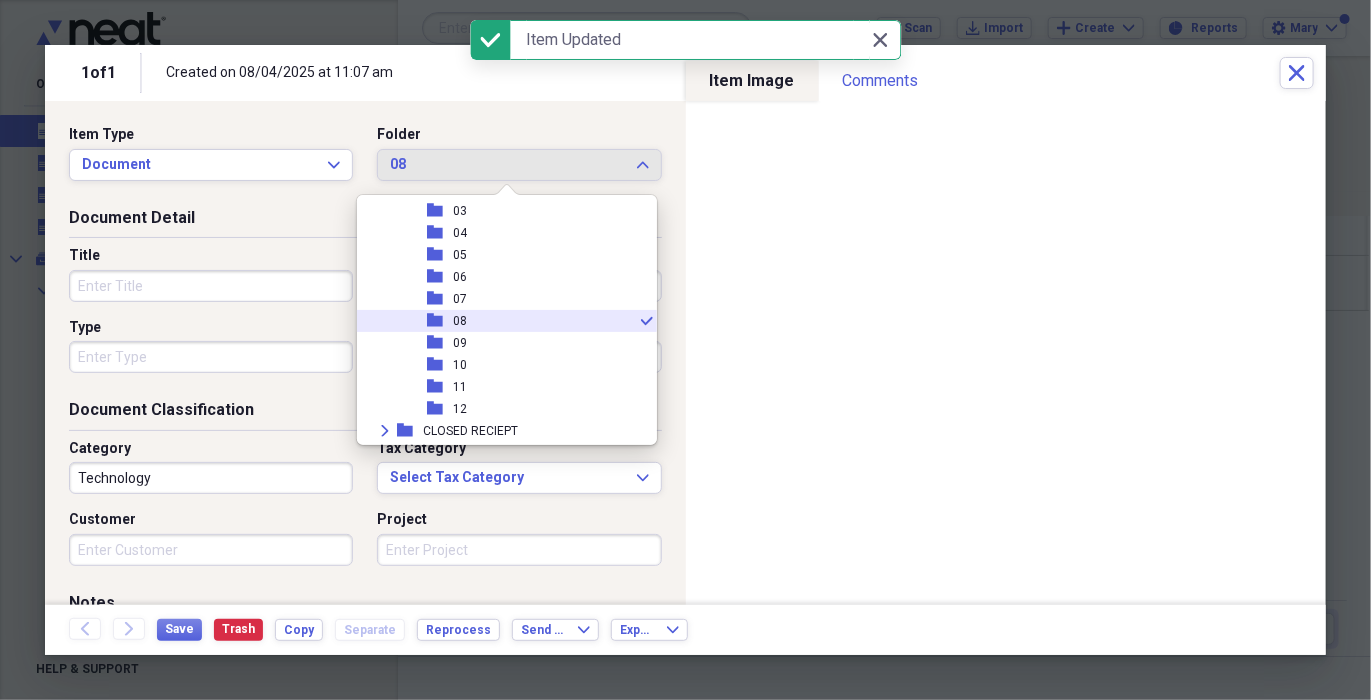 click on "Document Detail" at bounding box center [365, 222] 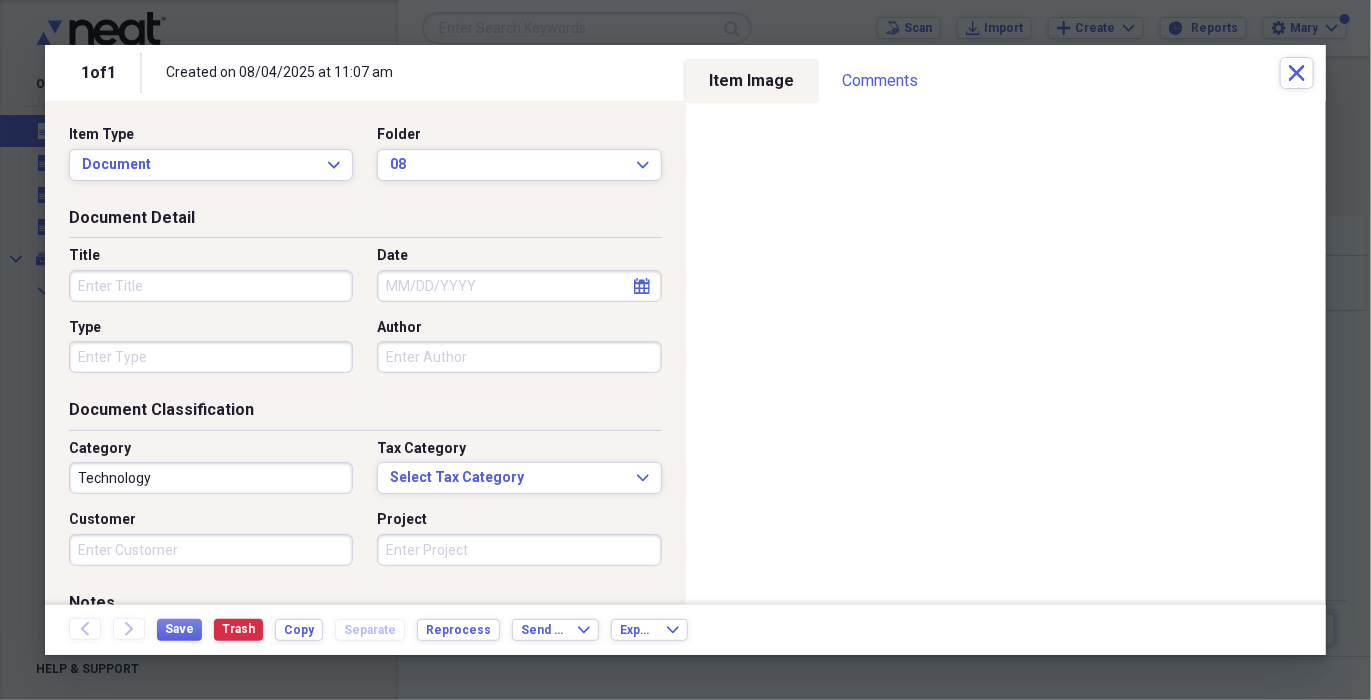 click on "calendar Calendar" at bounding box center [642, 286] 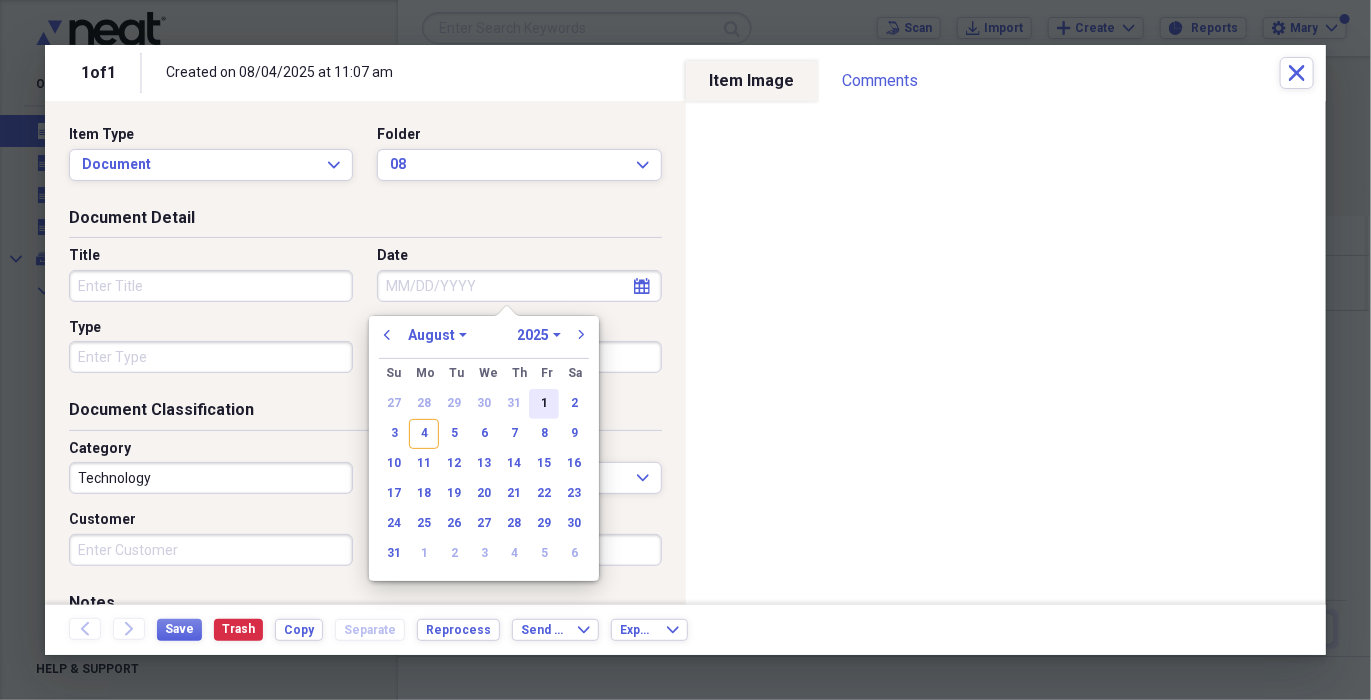 click on "1" at bounding box center [544, 404] 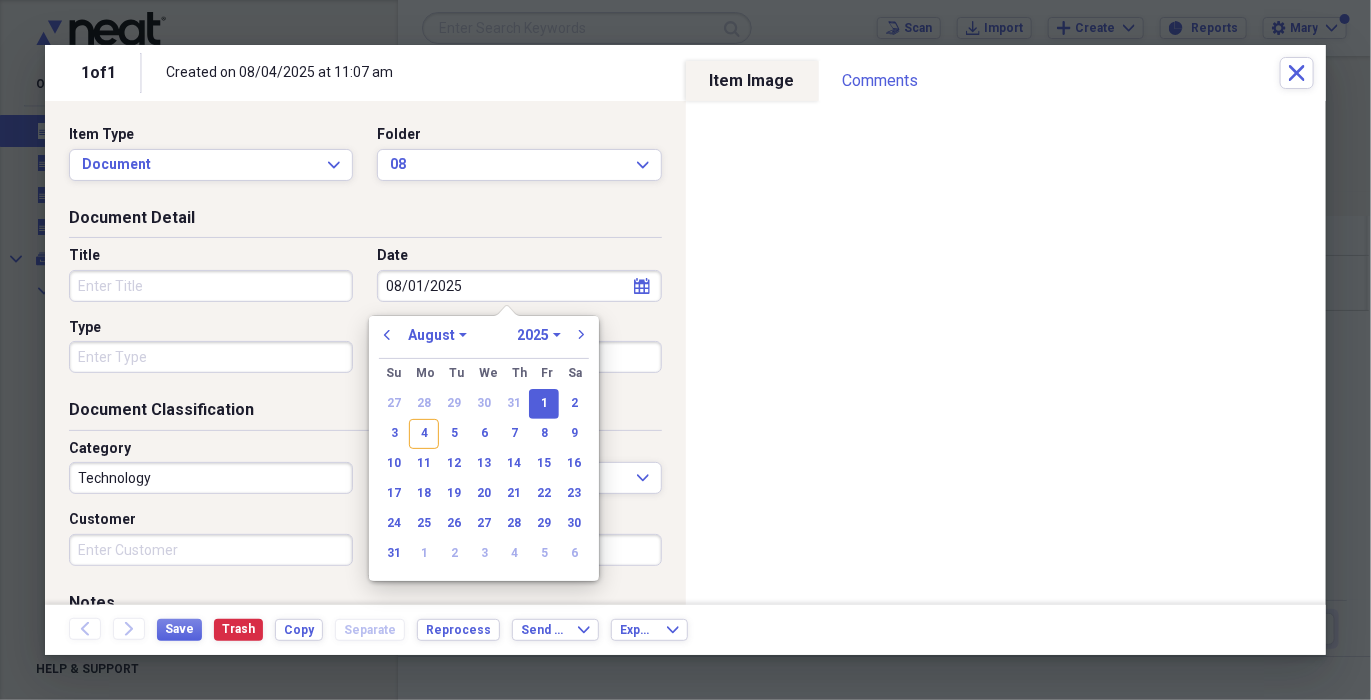 type on "08/01/2025" 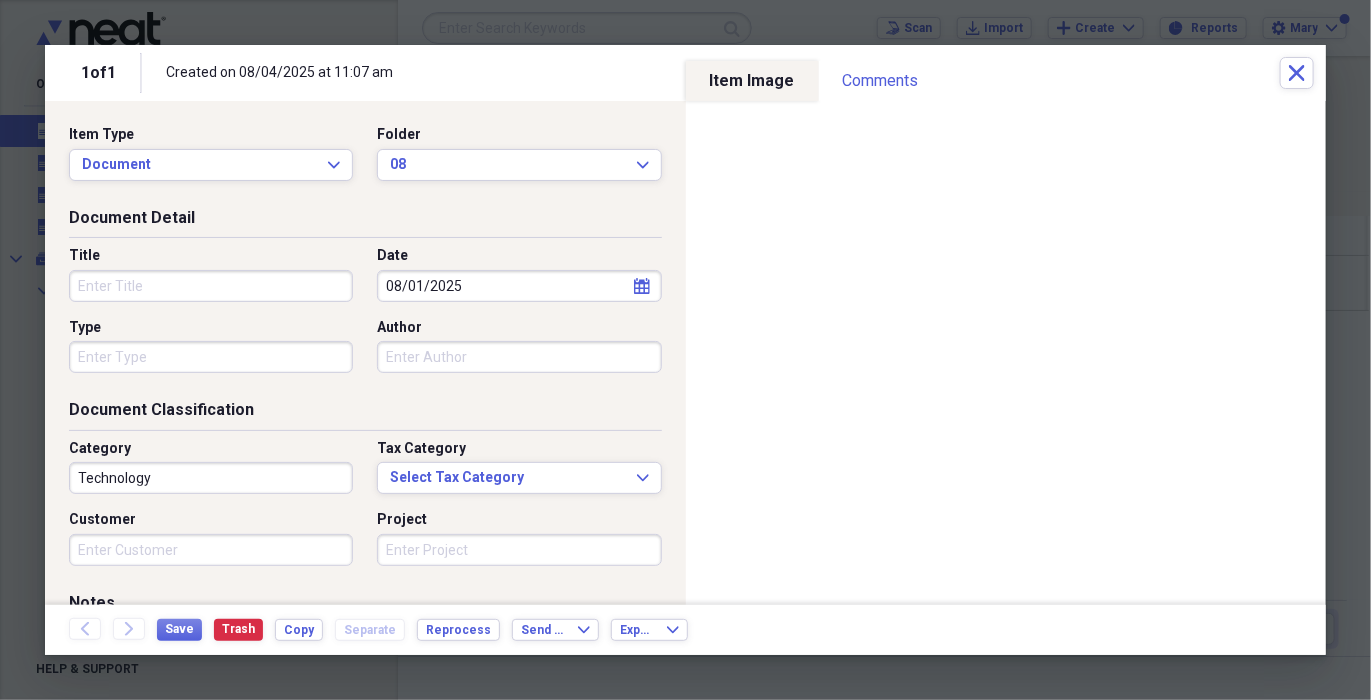 click on "Title" at bounding box center [211, 286] 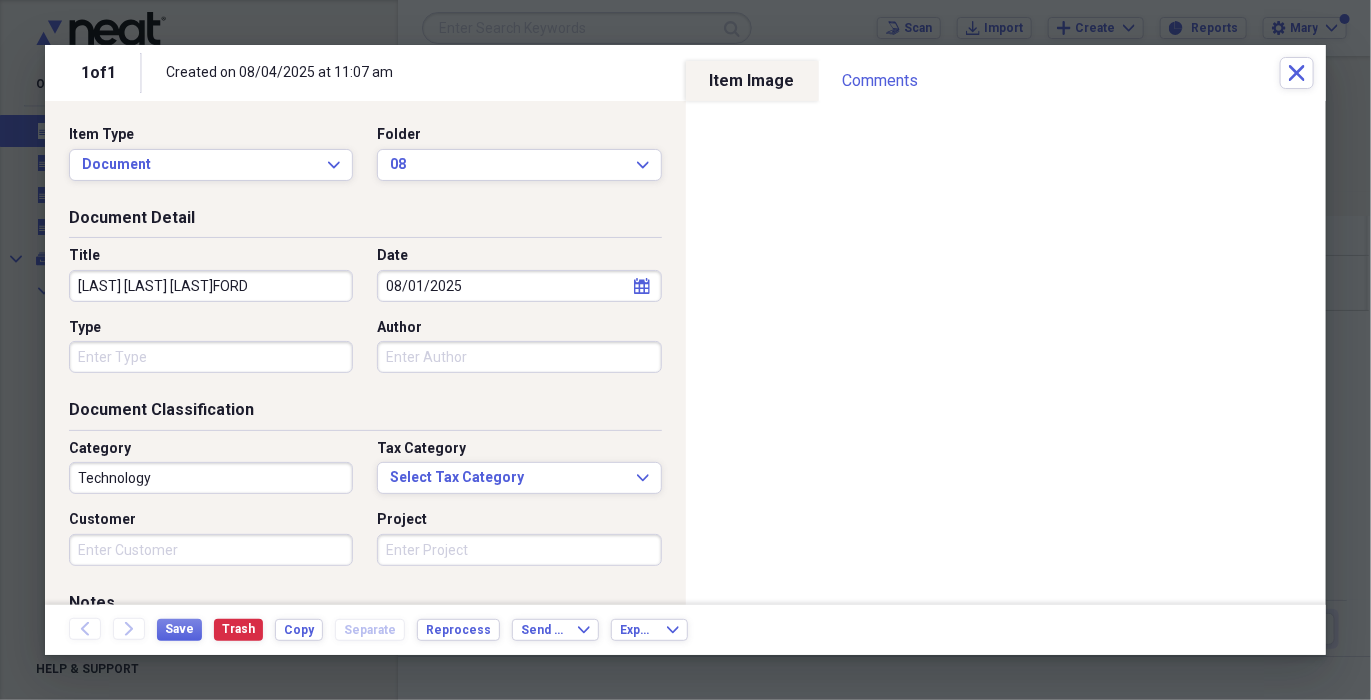 type on "[LAST] [LAST] [LAST]FORD" 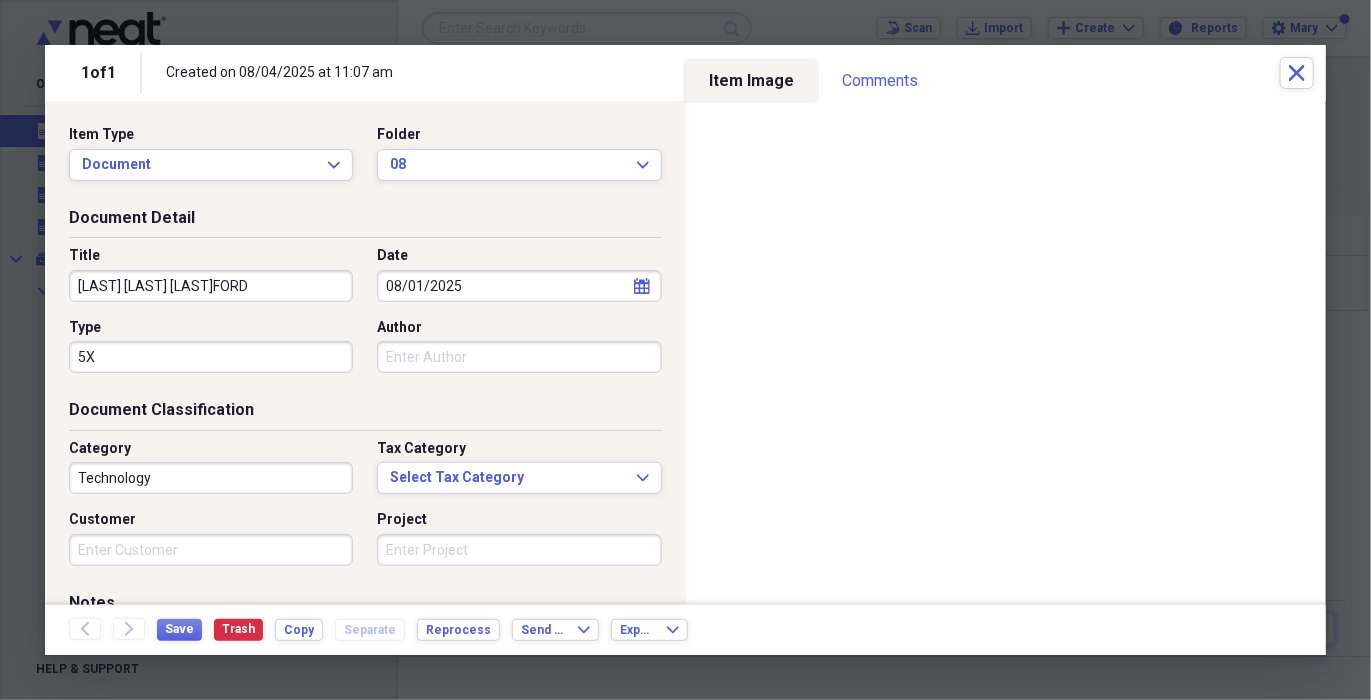 click on "5X" at bounding box center (211, 357) 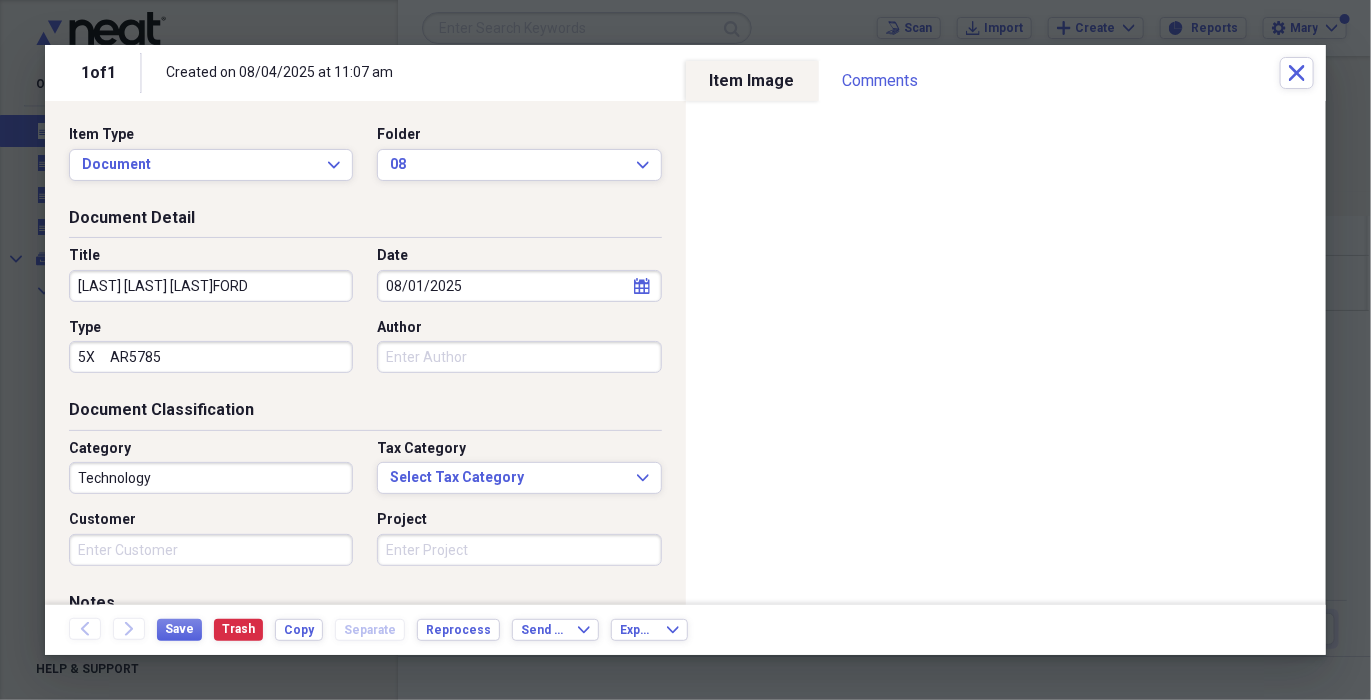 type on "5X     AR5785" 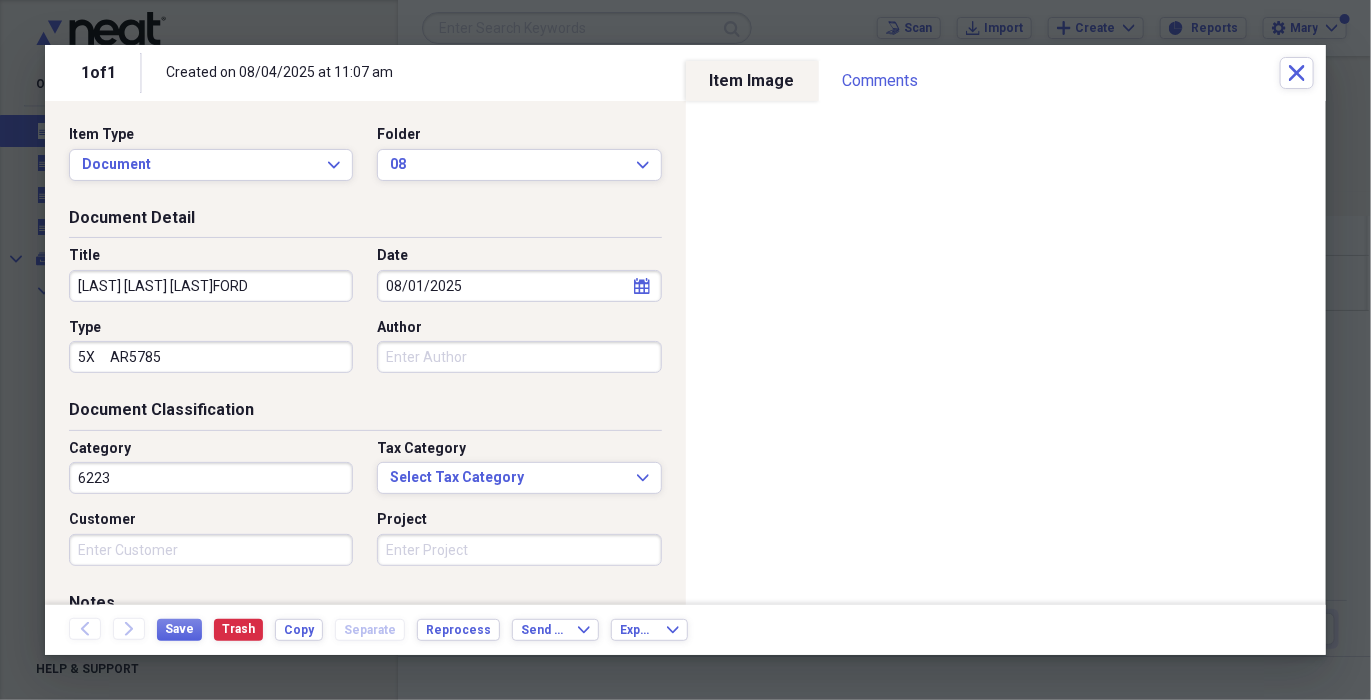 click on "6223" at bounding box center [211, 478] 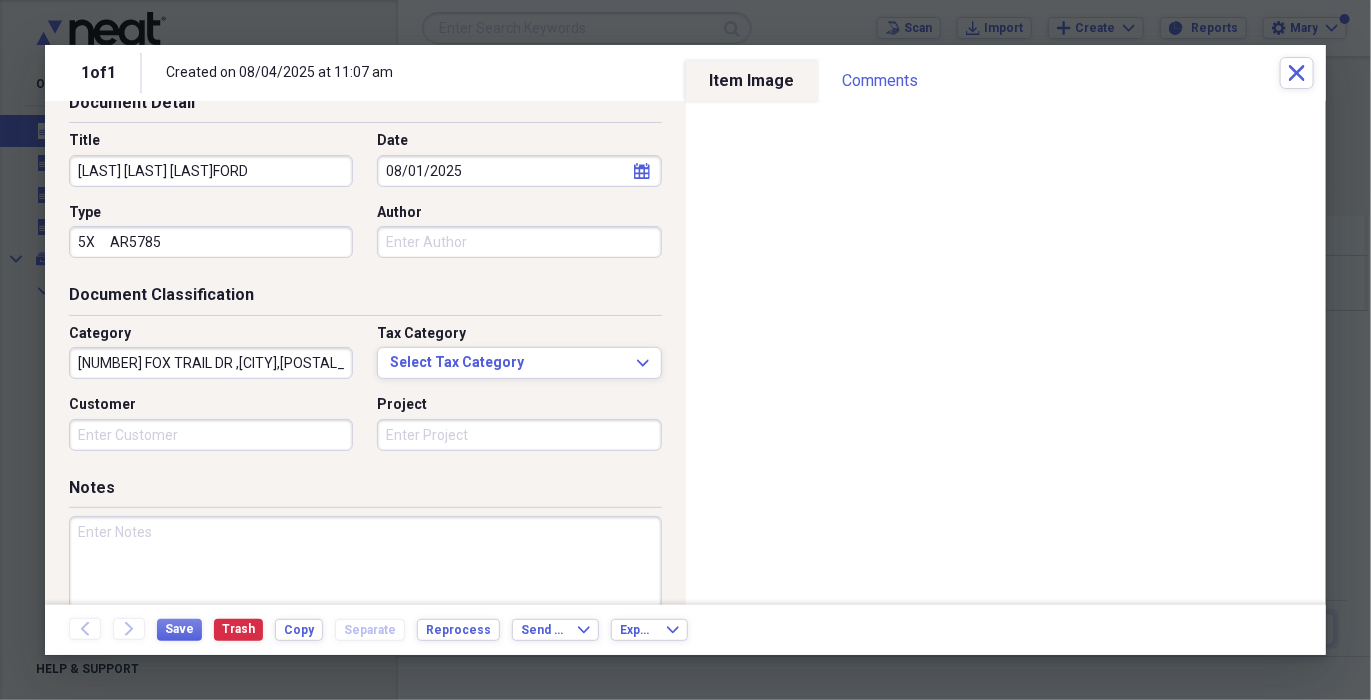 scroll, scrollTop: 225, scrollLeft: 0, axis: vertical 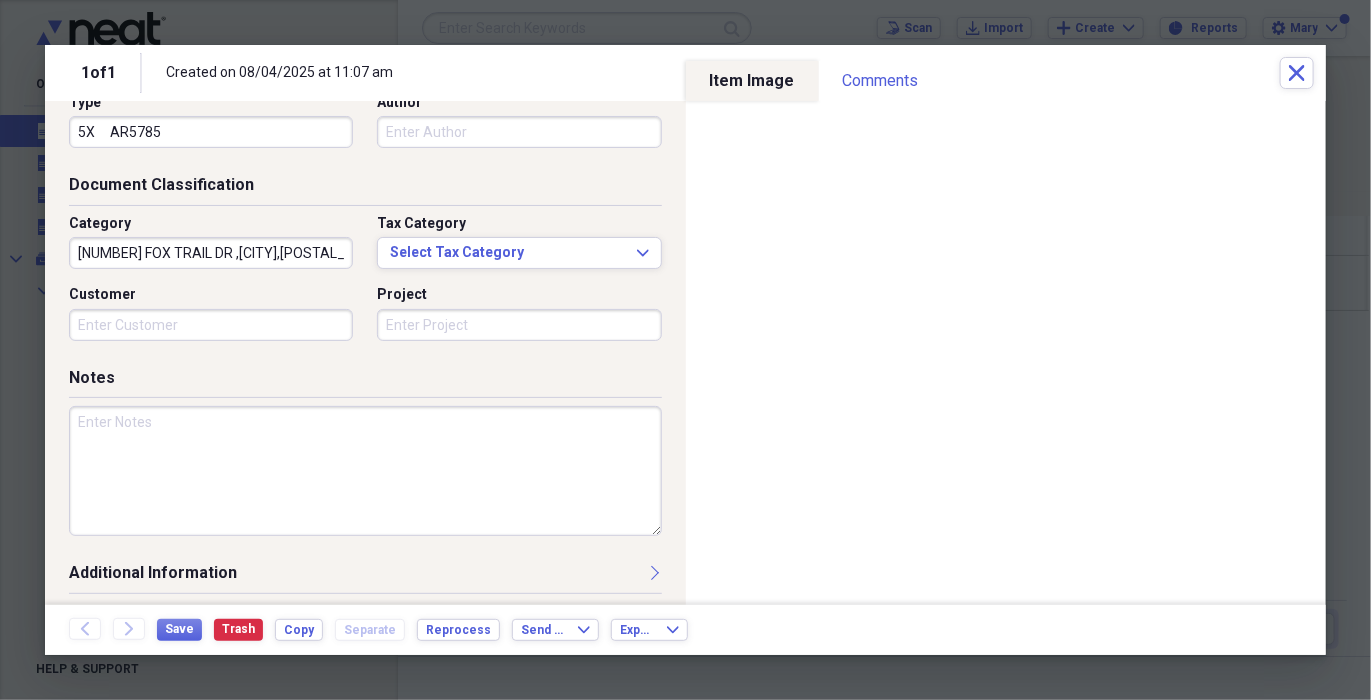 type on "[NUMBER] FOX TRAIL DR ,[CITY],[POSTAL_CODE]" 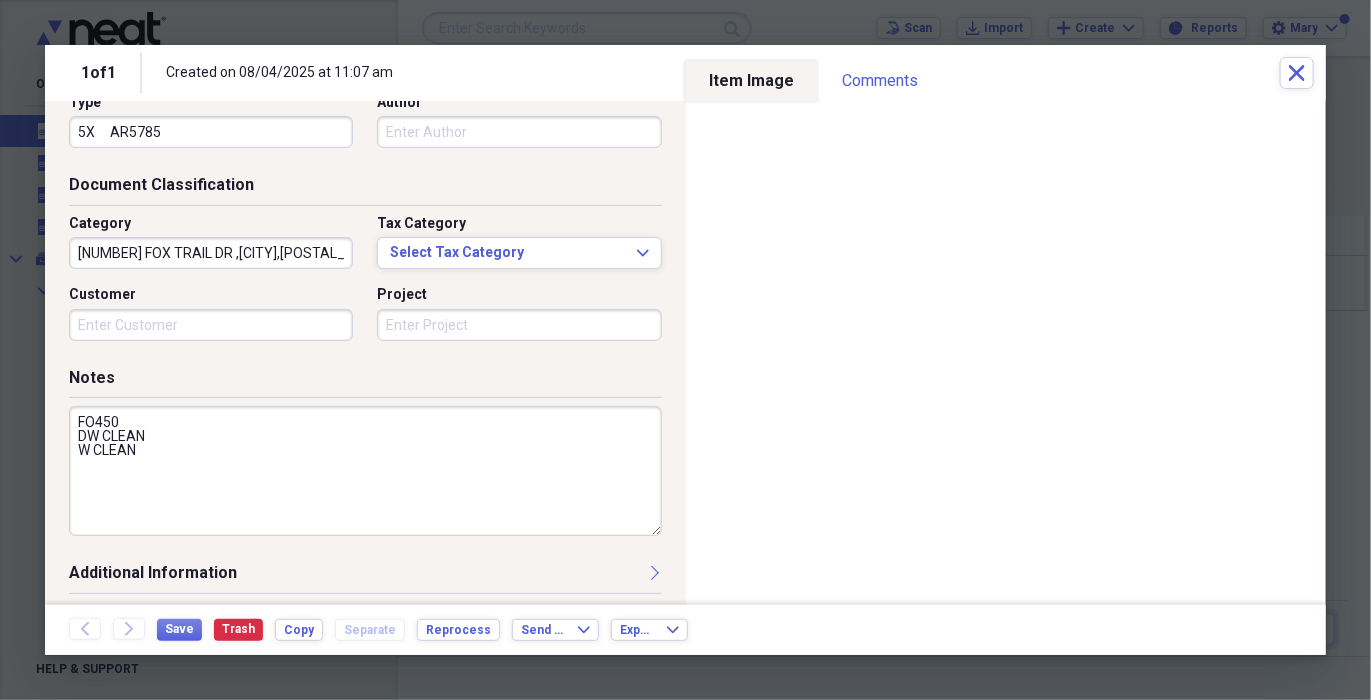 type on "FO450
DW CLEAN
W CLEAN" 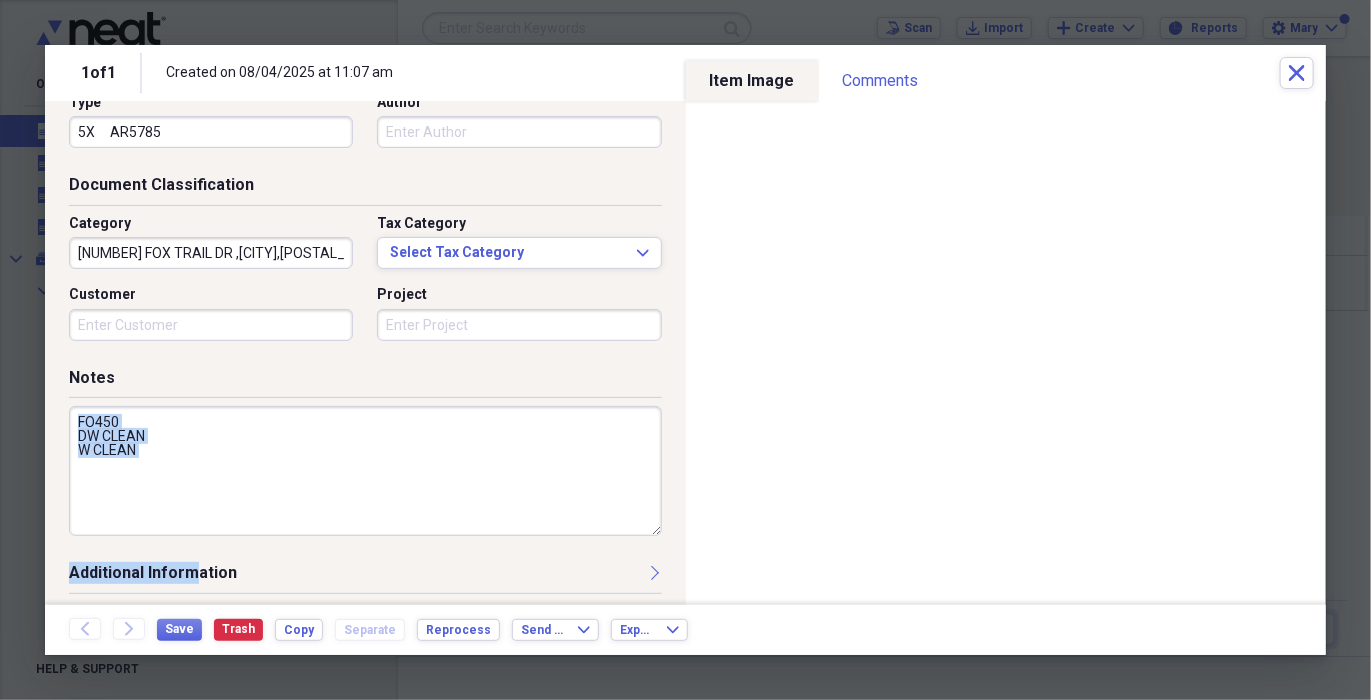 click on "Item Type Document Expand Folder 08 Expand Document Detail Title [FIRST] [LAST] [LAST] Date 08/01/2025 calendar Calendar Type 5X AR5785 Author Document Classification Category 6223 [STREET] DR ,[CITY],[ZIP] Tax Category Select Tax Category Expand Customer Project Notes FO450
DW CLEAN
W CLEAN Additional Information Subject Topic Action Type Application Received calendar Calendar Date Sent calendar Calendar From To Date Due calendar Calendar" at bounding box center [365, 256] 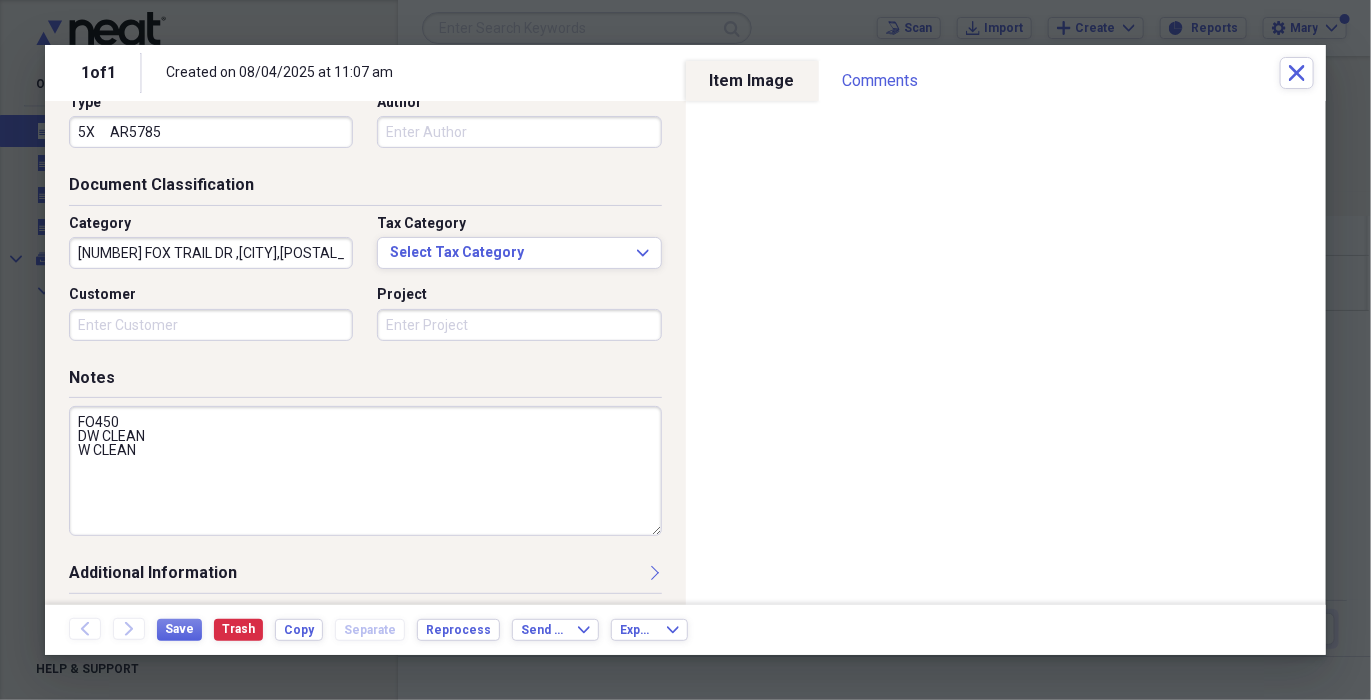 click on "Additional Information" at bounding box center [365, 577] 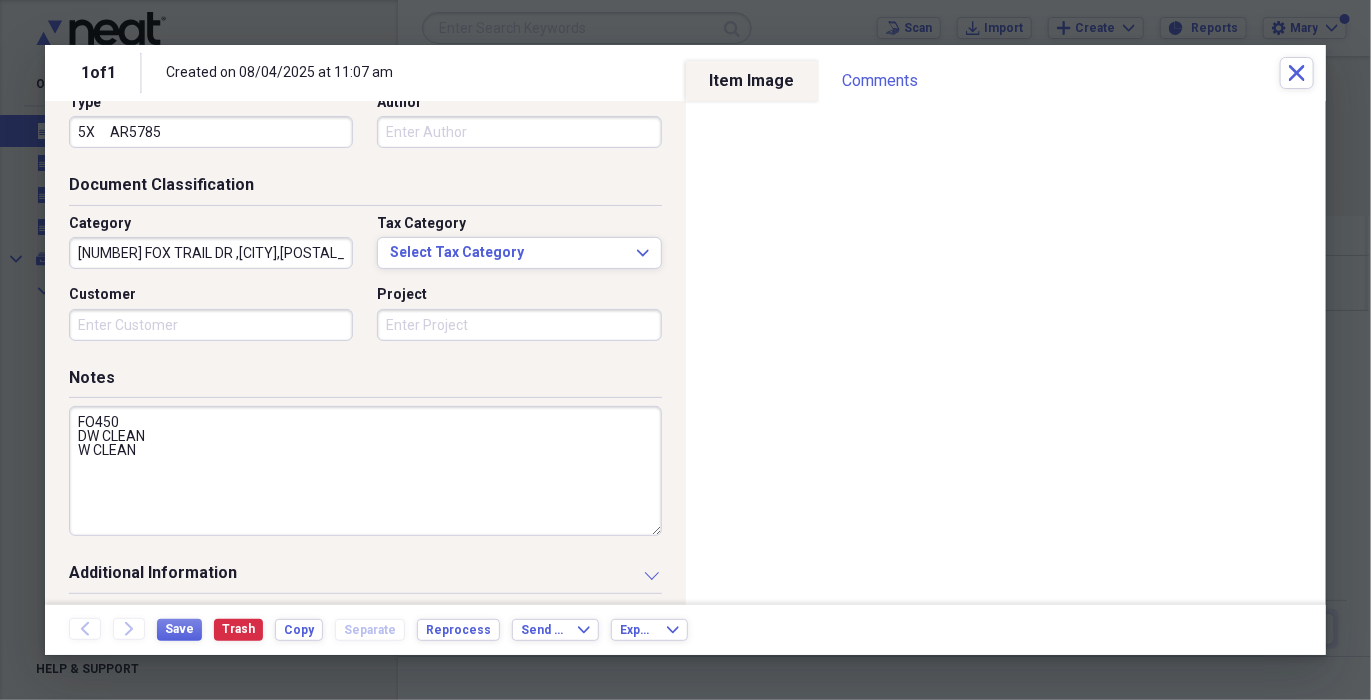 scroll, scrollTop: 525, scrollLeft: 0, axis: vertical 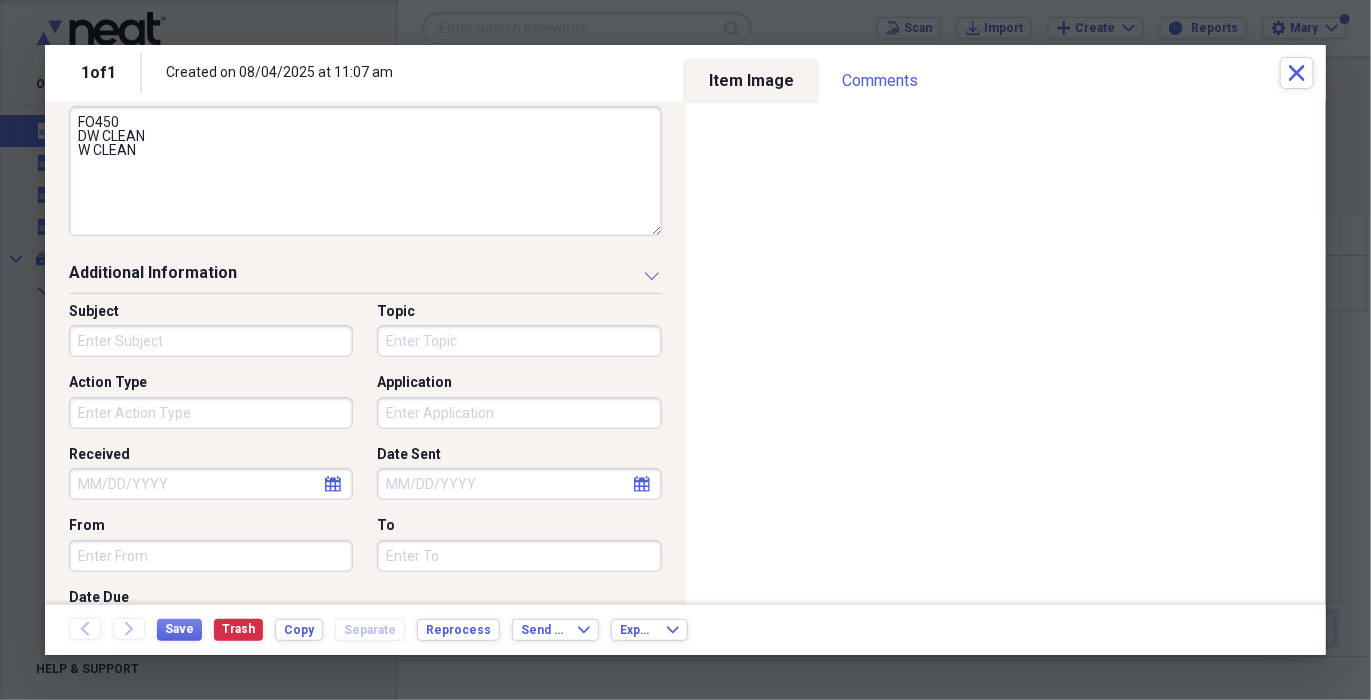 click on "Action Type" at bounding box center [211, 413] 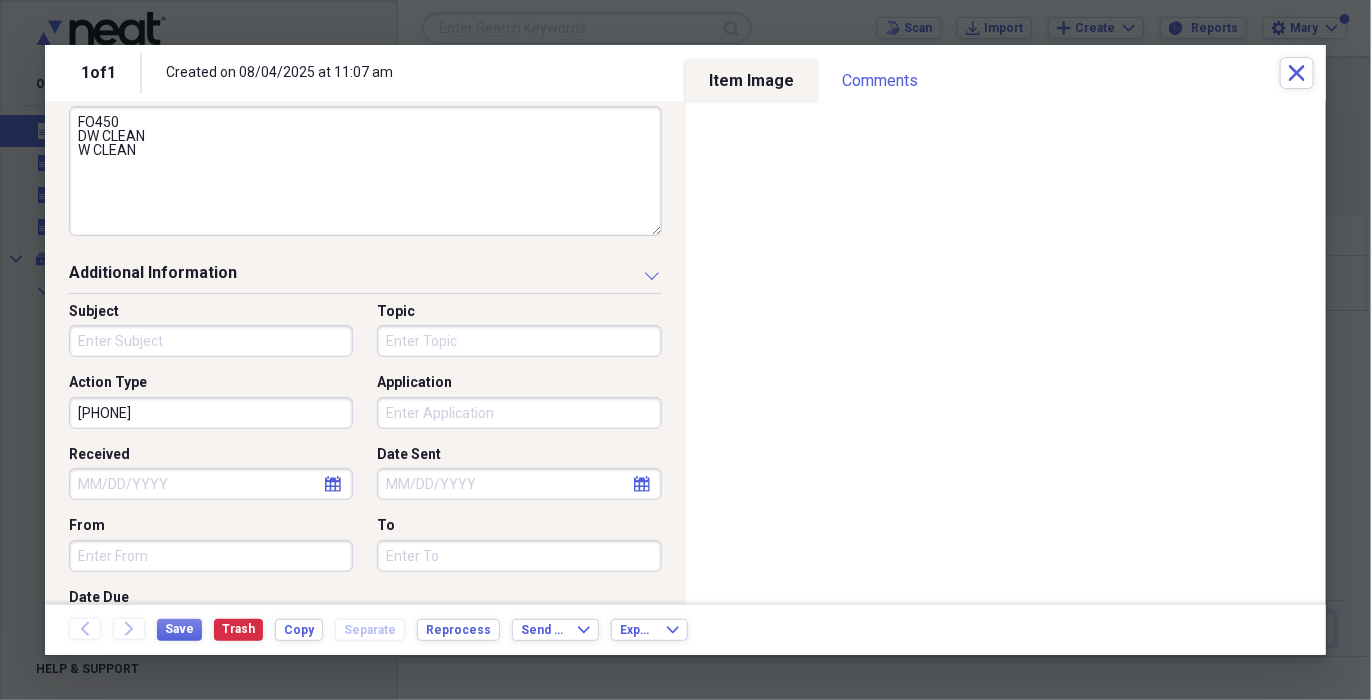 type on "[PHONE]" 